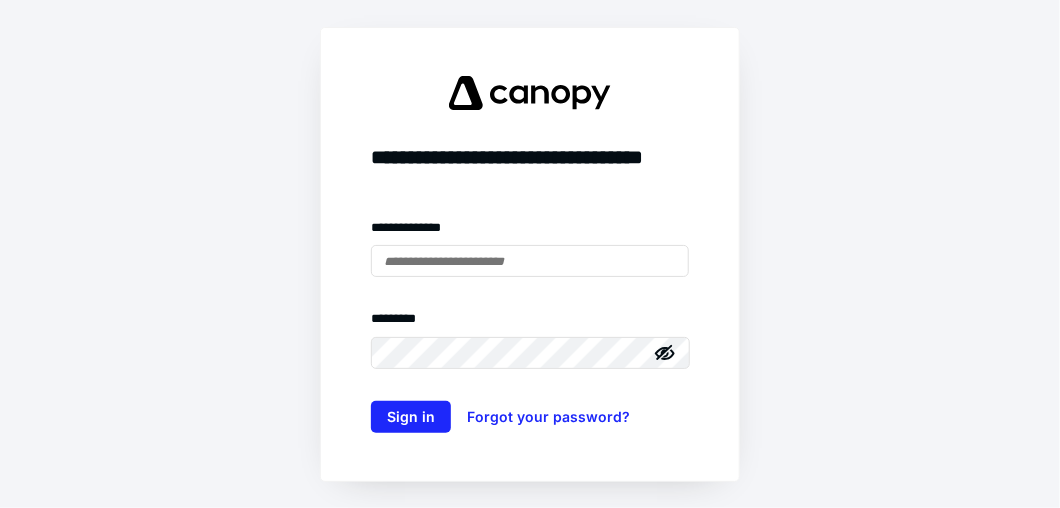 scroll, scrollTop: 0, scrollLeft: 0, axis: both 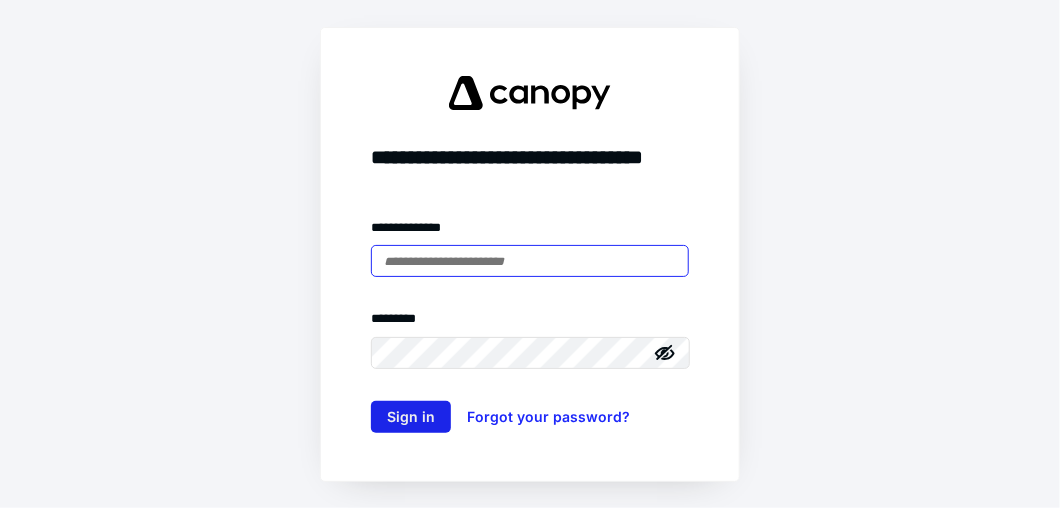 type on "**********" 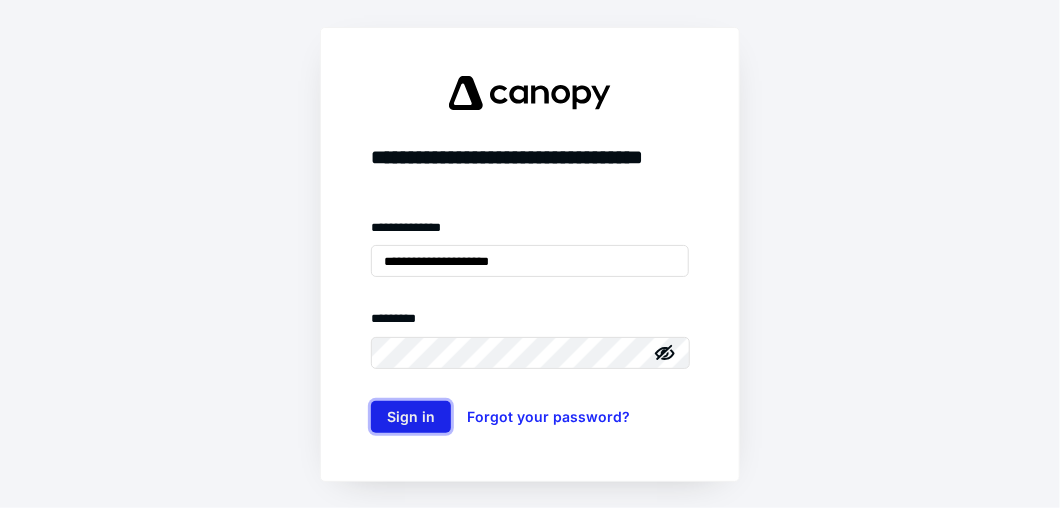 click on "Sign in" at bounding box center (411, 417) 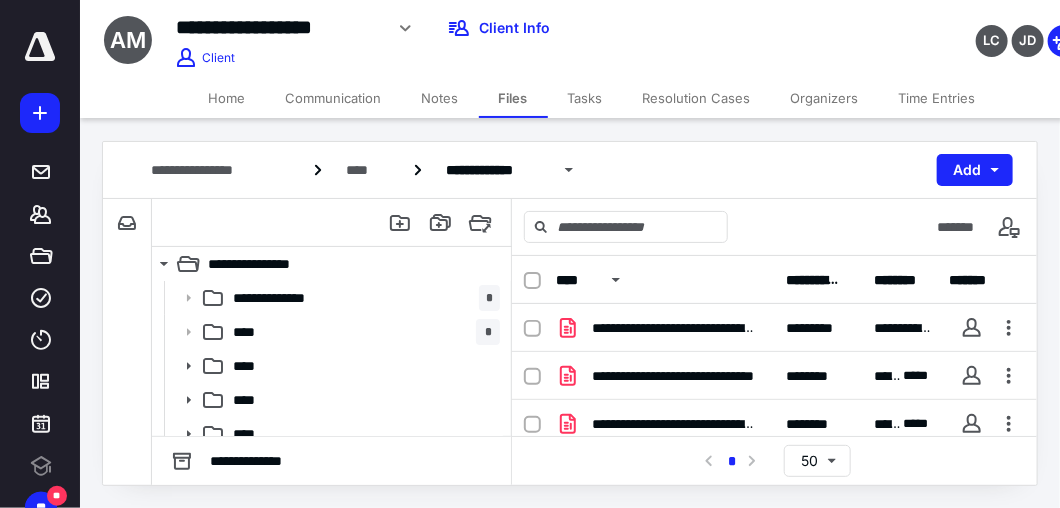 scroll, scrollTop: 0, scrollLeft: 0, axis: both 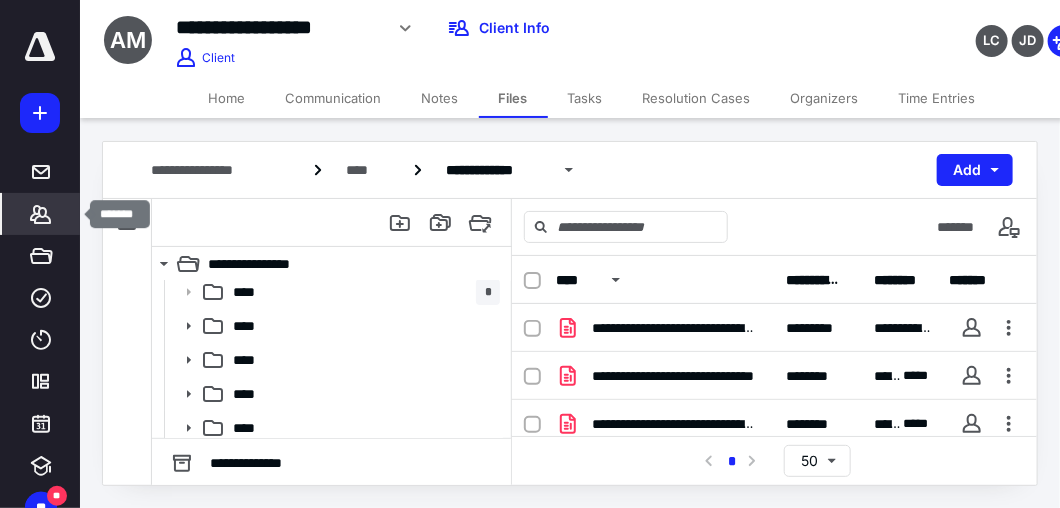click 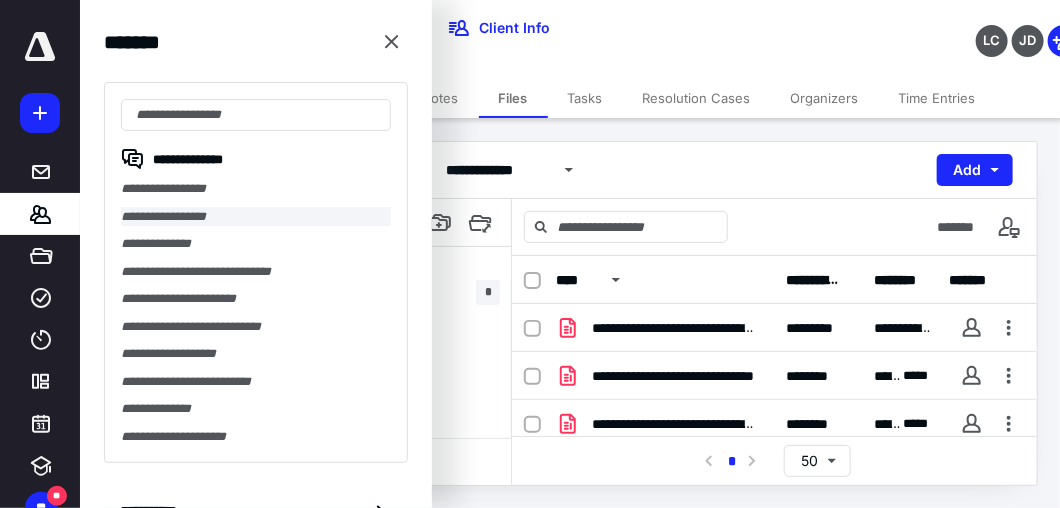 click on "**********" at bounding box center (256, 217) 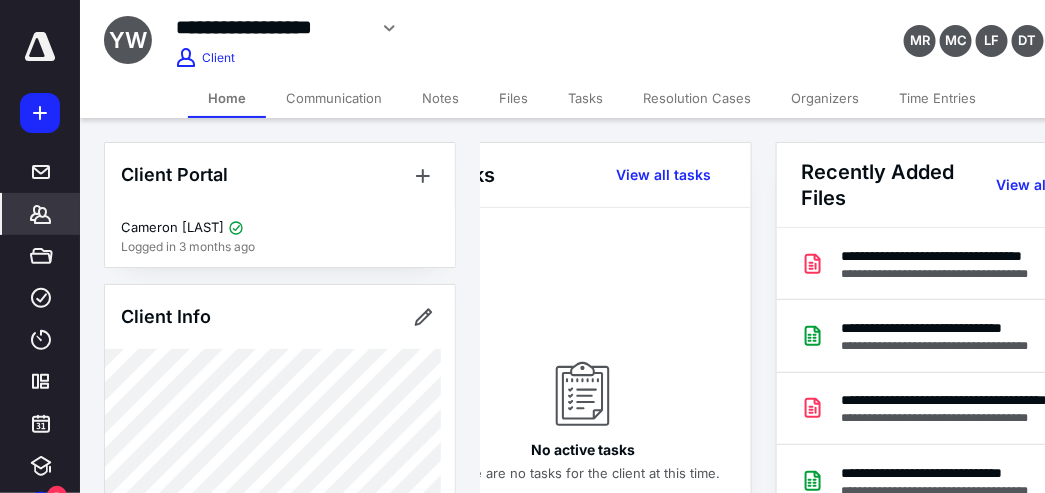 scroll, scrollTop: 0, scrollLeft: 71, axis: horizontal 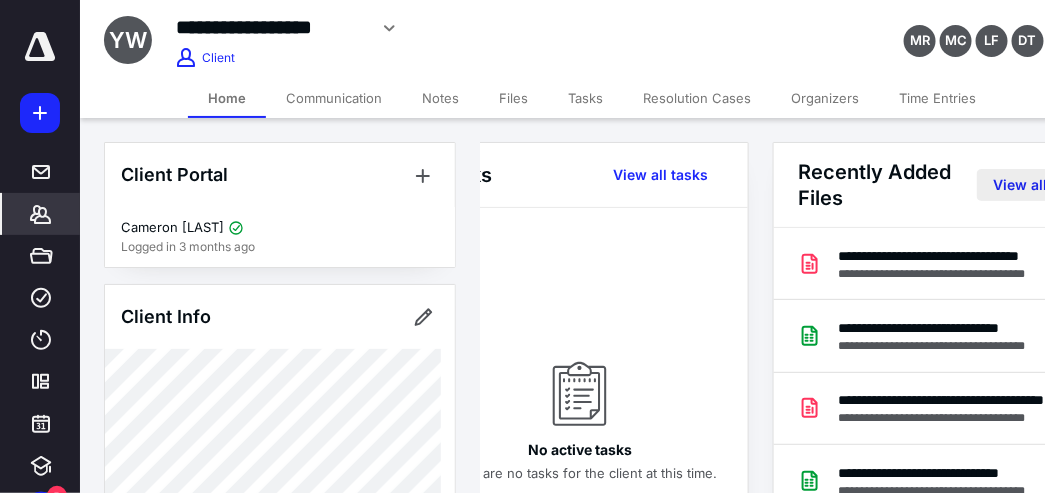 click on "View all files" at bounding box center [1031, 185] 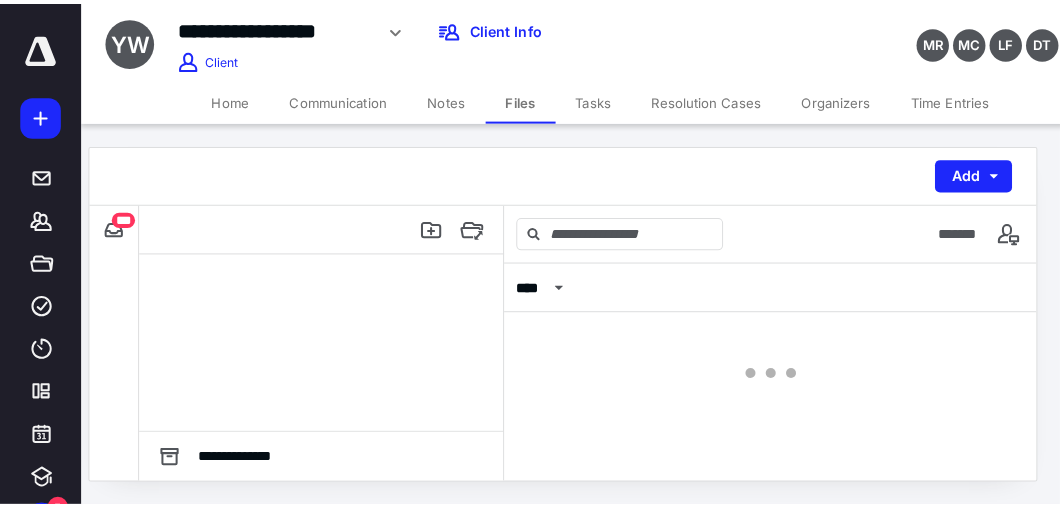 scroll, scrollTop: 0, scrollLeft: 0, axis: both 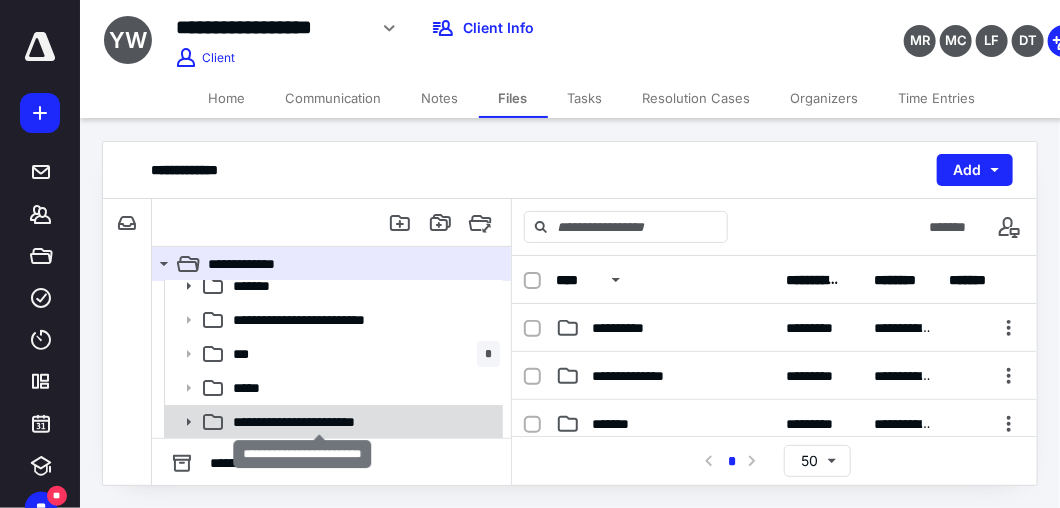click on "**********" at bounding box center [321, 422] 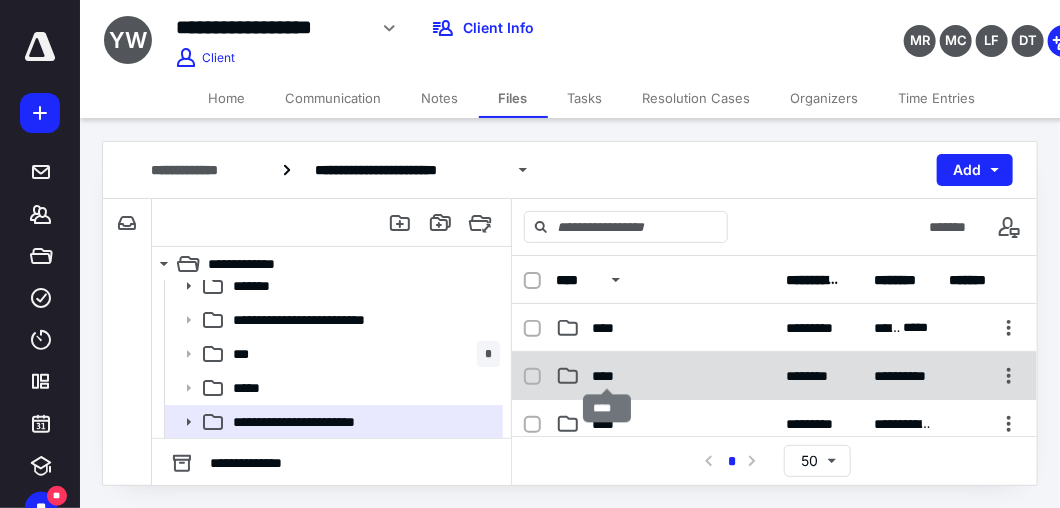 click on "****" at bounding box center [608, 376] 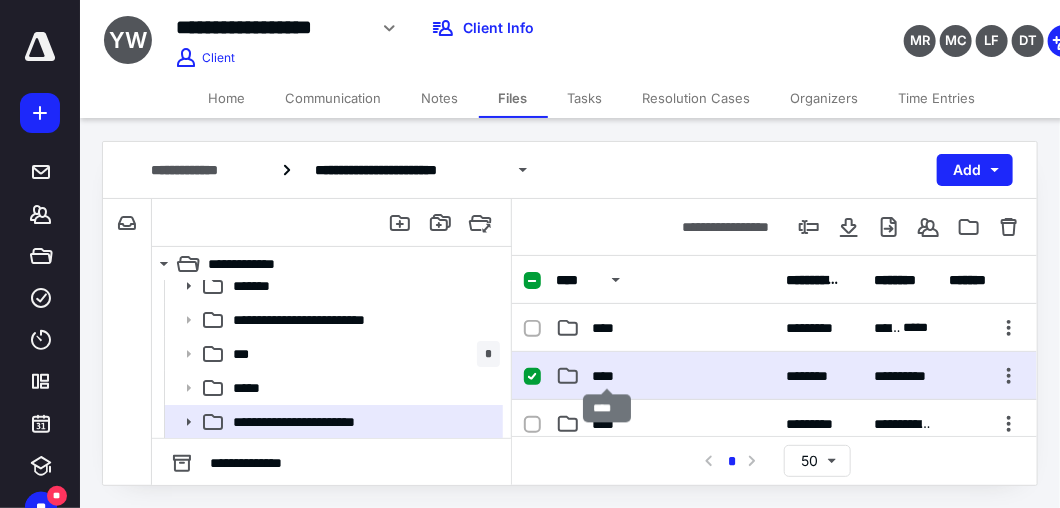 checkbox on "true" 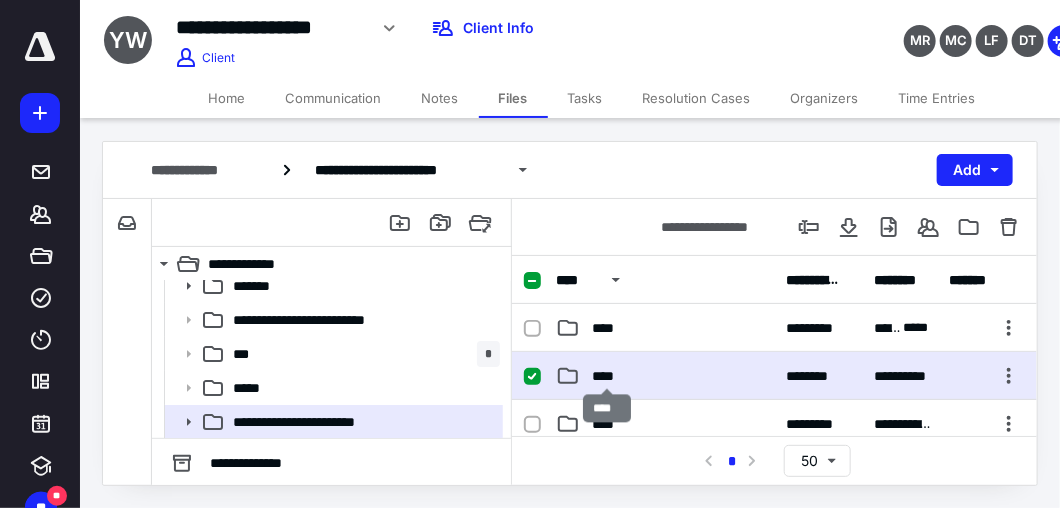 click on "****" at bounding box center (608, 376) 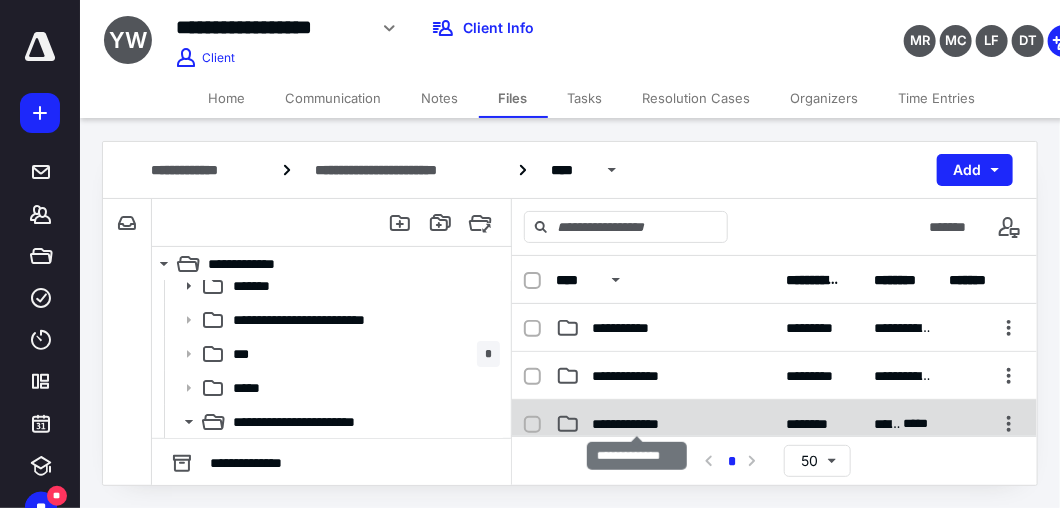 click on "**********" at bounding box center [638, 424] 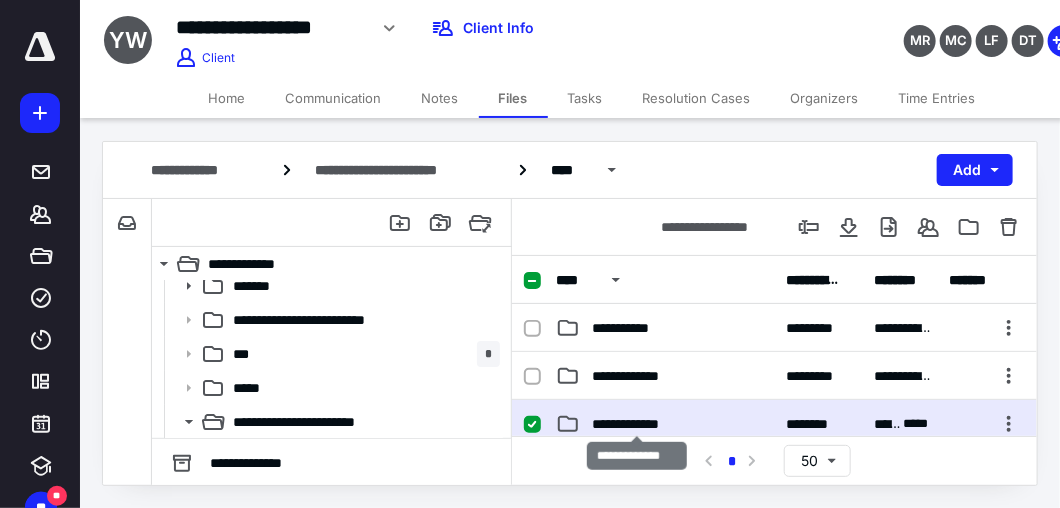 click on "**********" at bounding box center (638, 424) 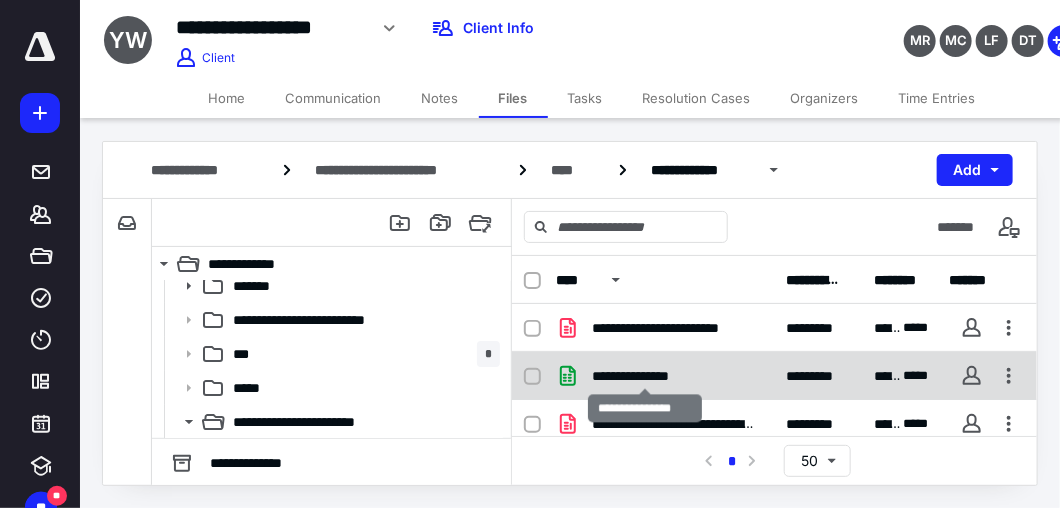 click on "**********" at bounding box center [646, 376] 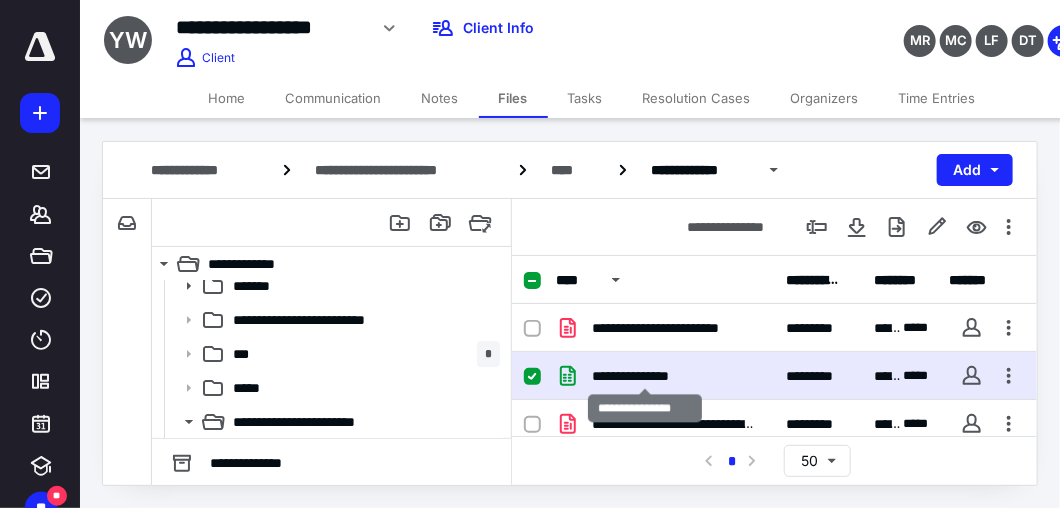 click on "**********" at bounding box center [646, 376] 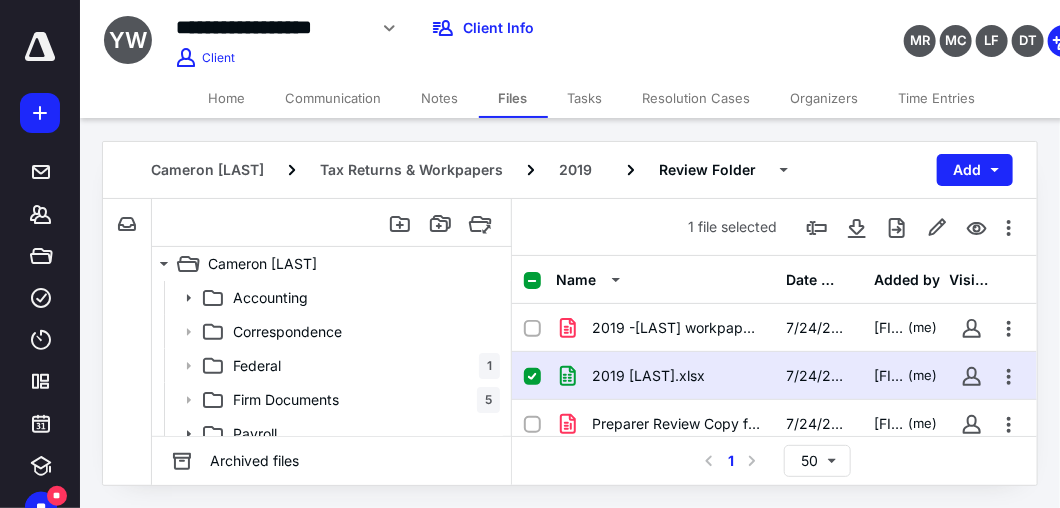 scroll, scrollTop: 148, scrollLeft: 0, axis: vertical 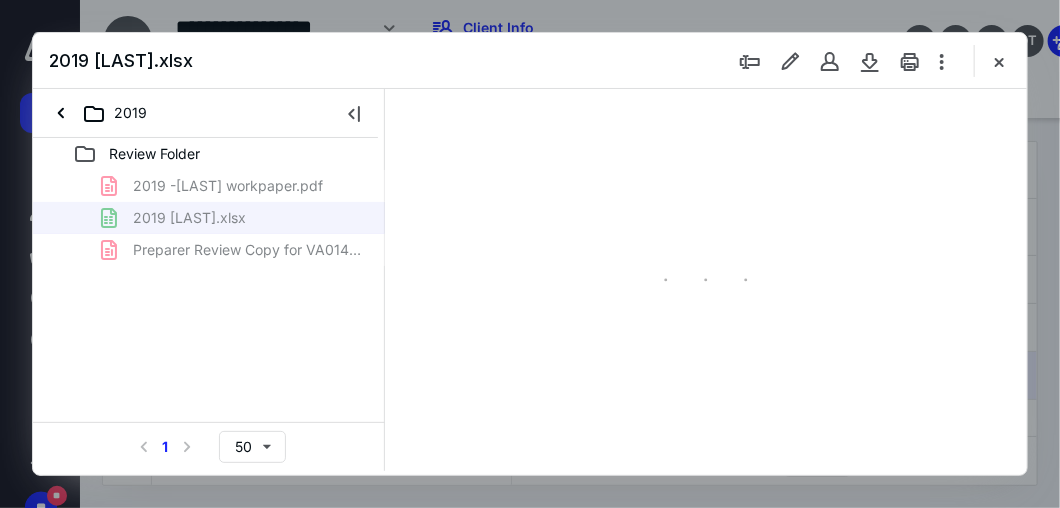 type on "56" 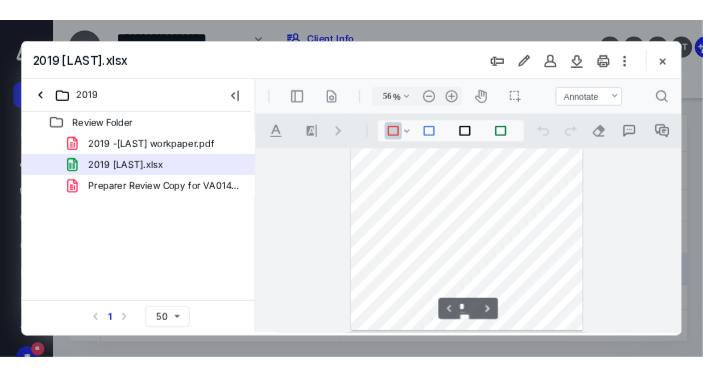 scroll, scrollTop: 102, scrollLeft: 0, axis: vertical 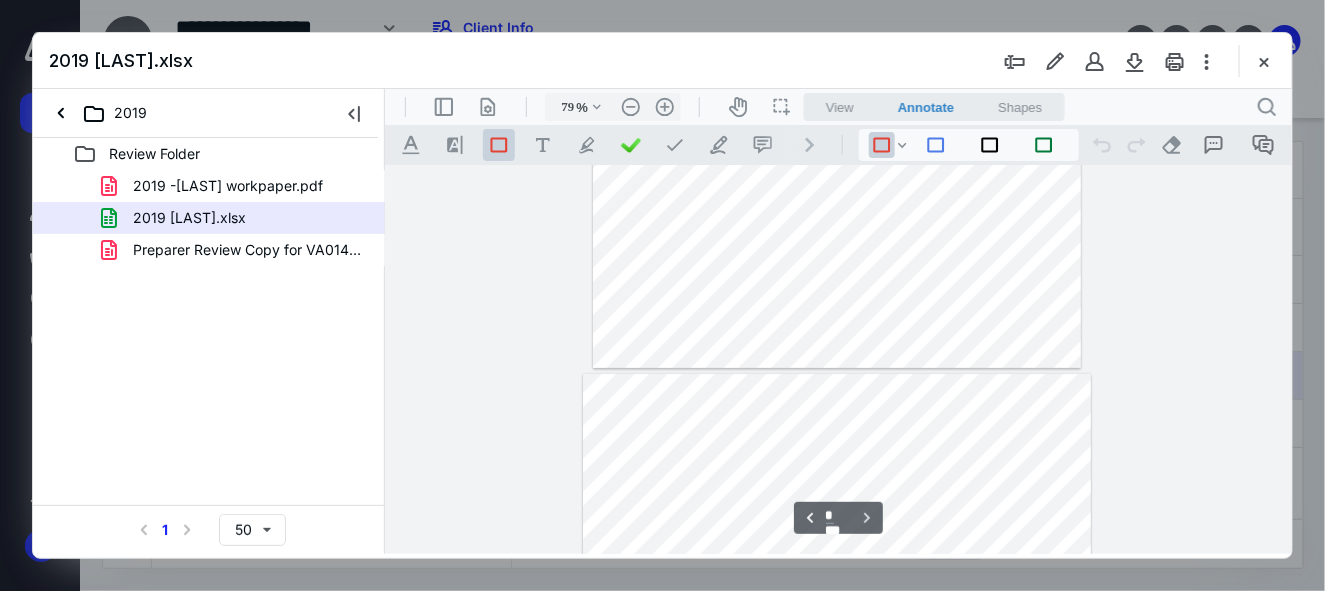 type on "*" 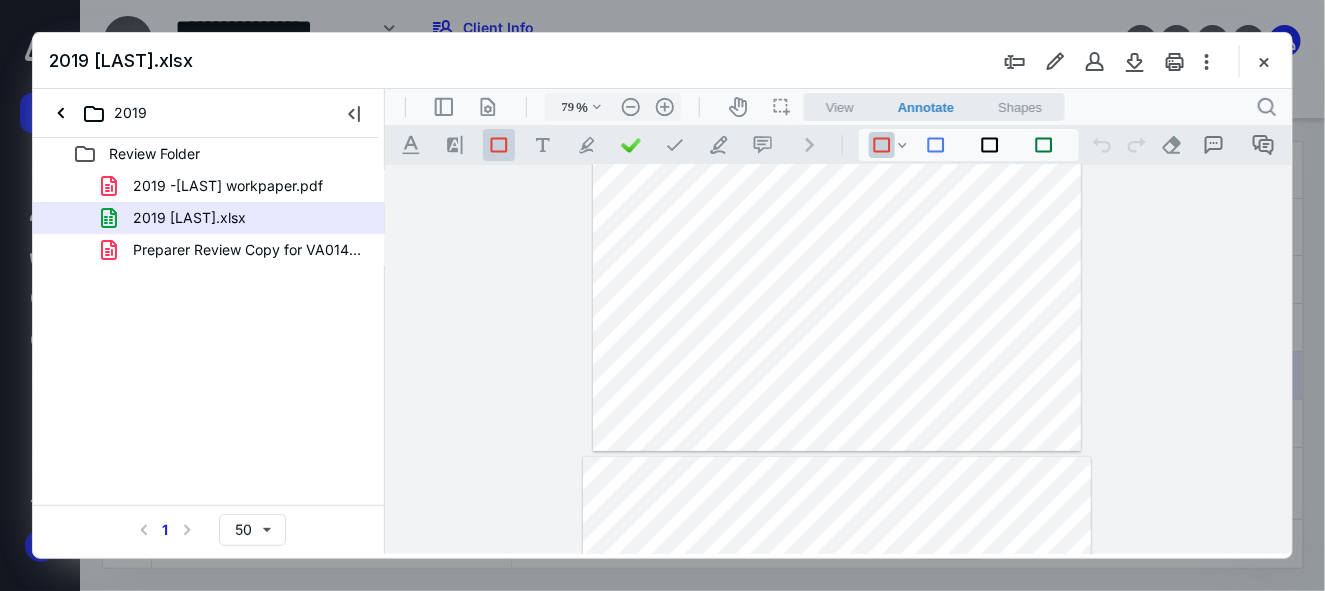scroll, scrollTop: 0, scrollLeft: 0, axis: both 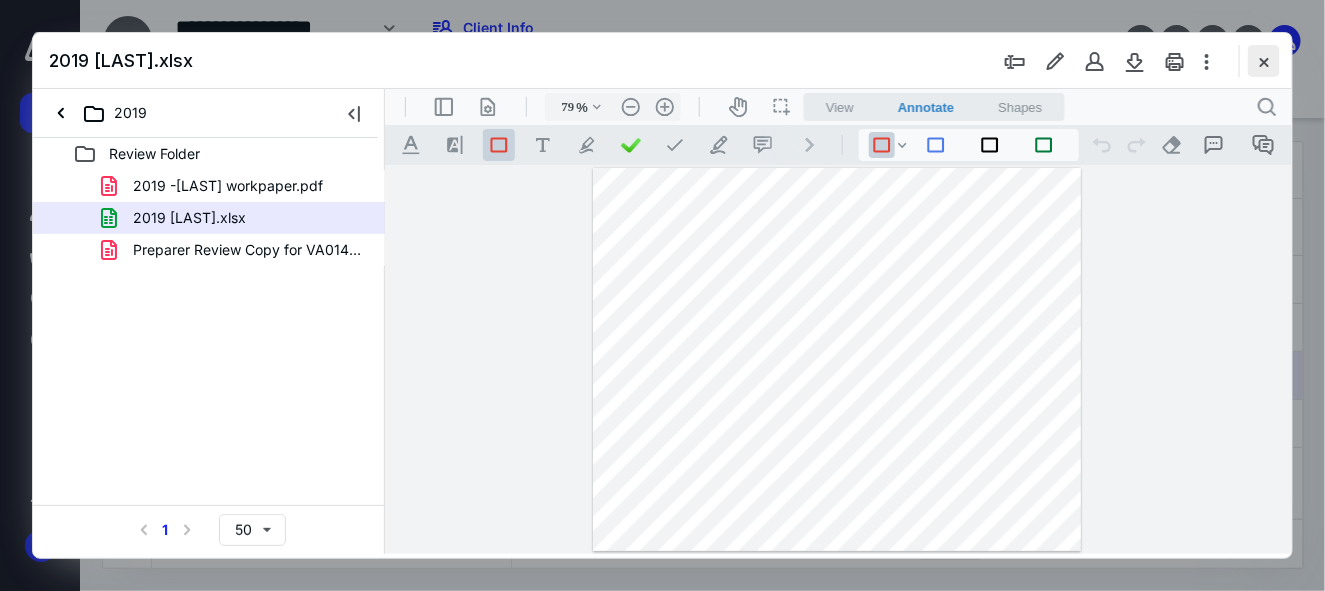 click at bounding box center [1264, 61] 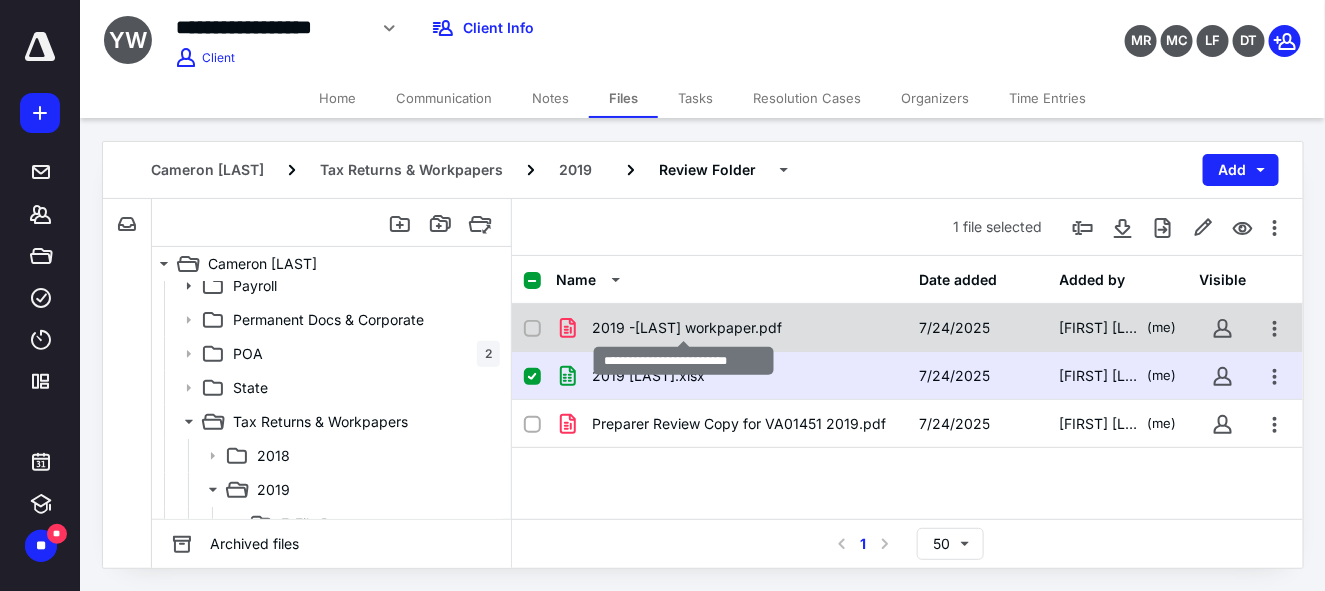 click on "2019 -[LAST] workpaper.pdf" at bounding box center (687, 328) 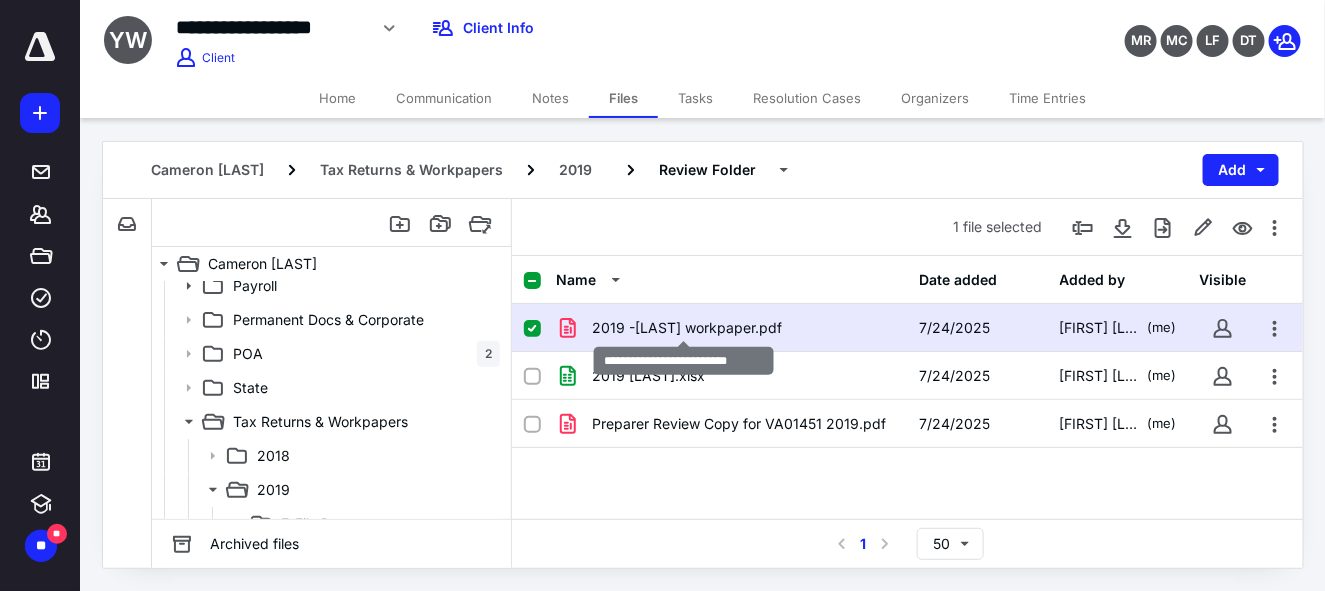 click on "2019 -[LAST] workpaper.pdf" at bounding box center (687, 328) 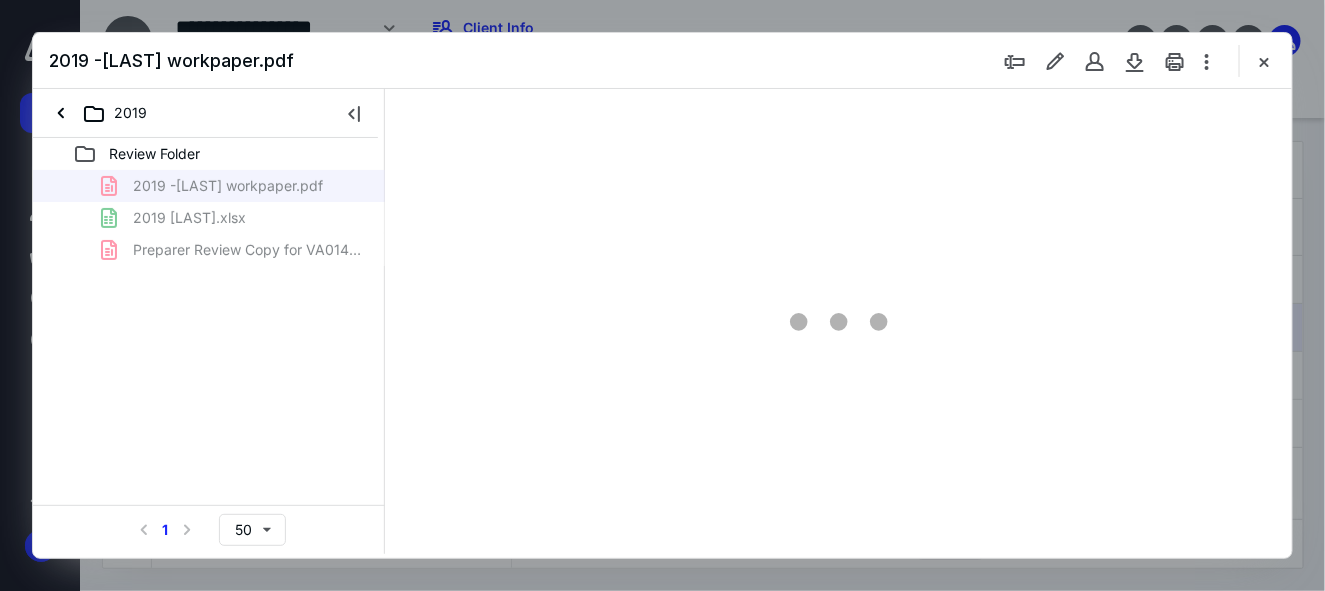 scroll, scrollTop: 0, scrollLeft: 0, axis: both 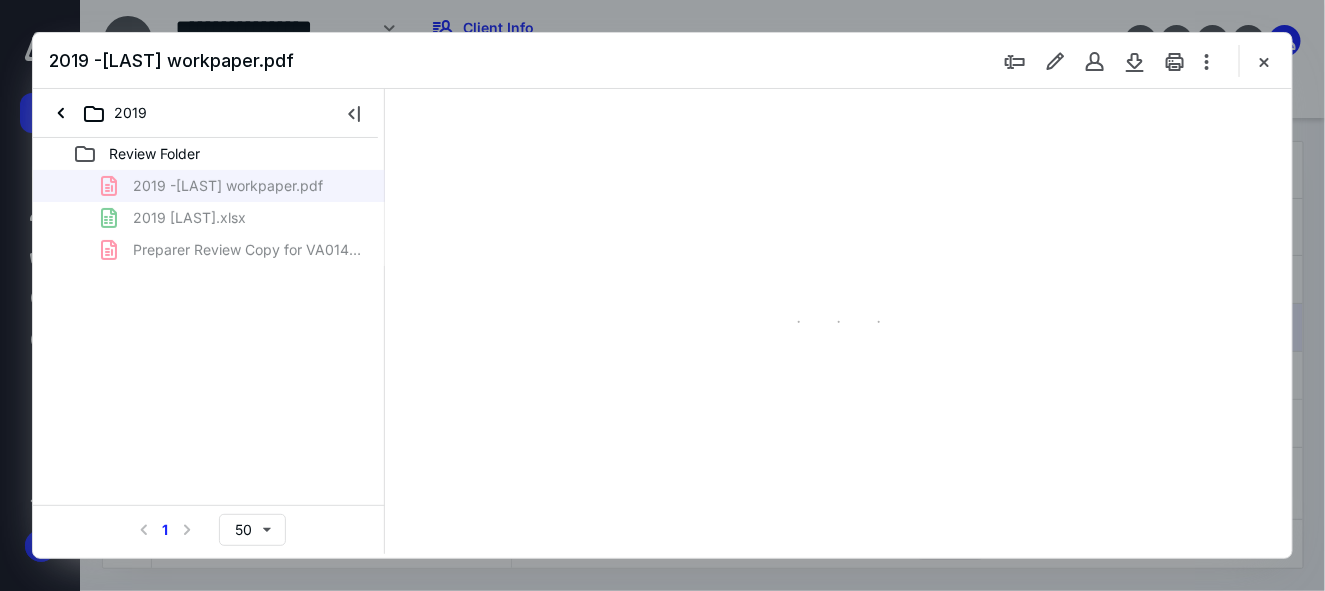 type on "49" 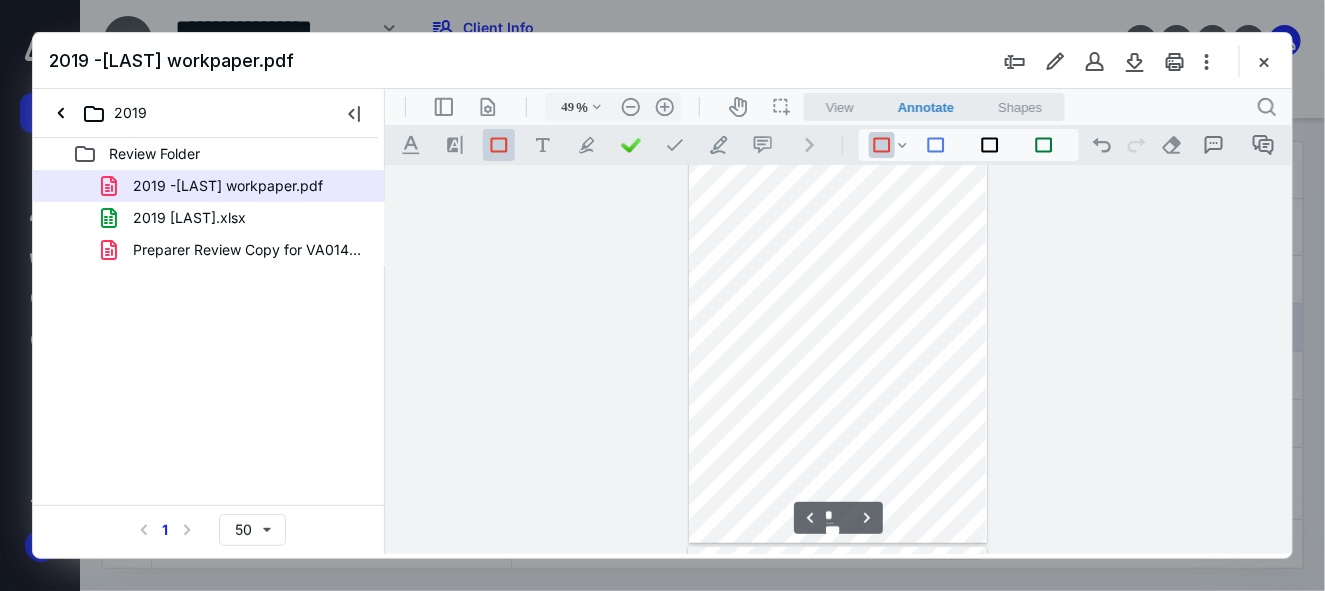 scroll, scrollTop: 499, scrollLeft: 0, axis: vertical 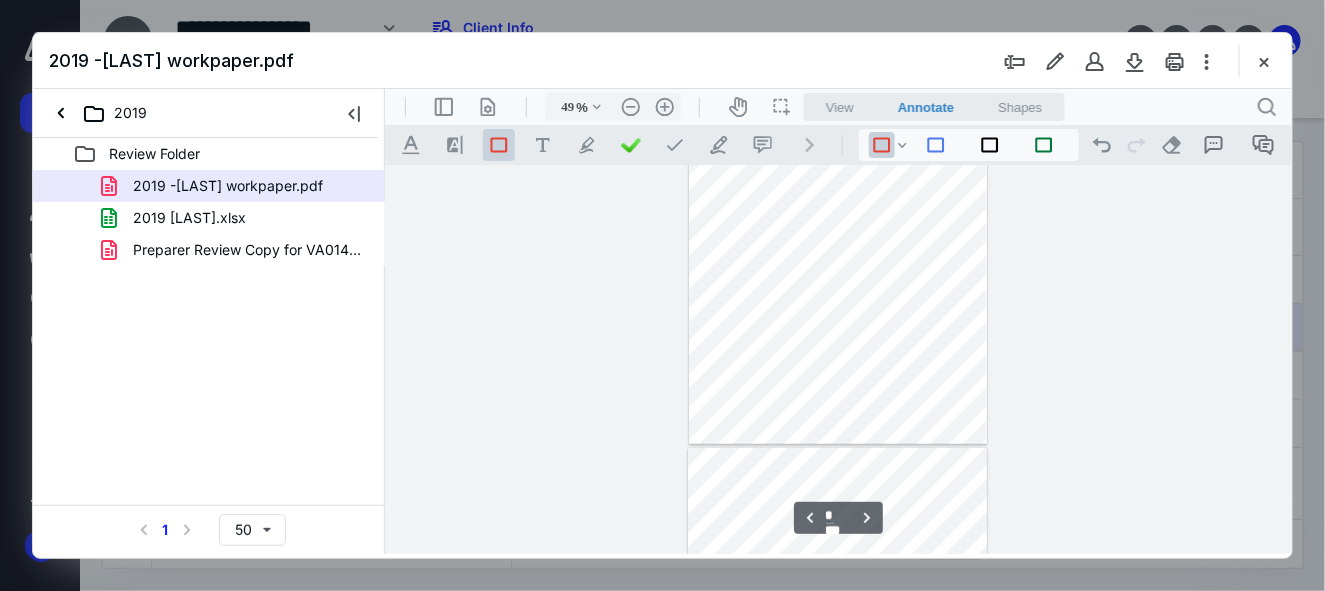 type on "*" 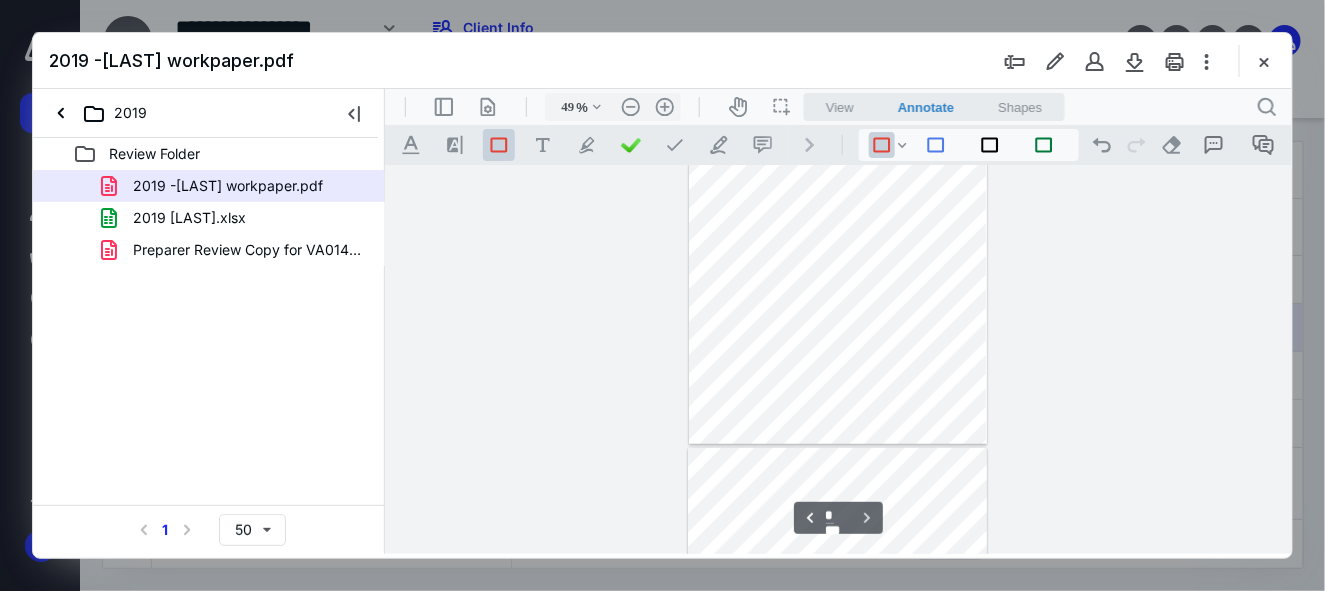 scroll, scrollTop: 582, scrollLeft: 0, axis: vertical 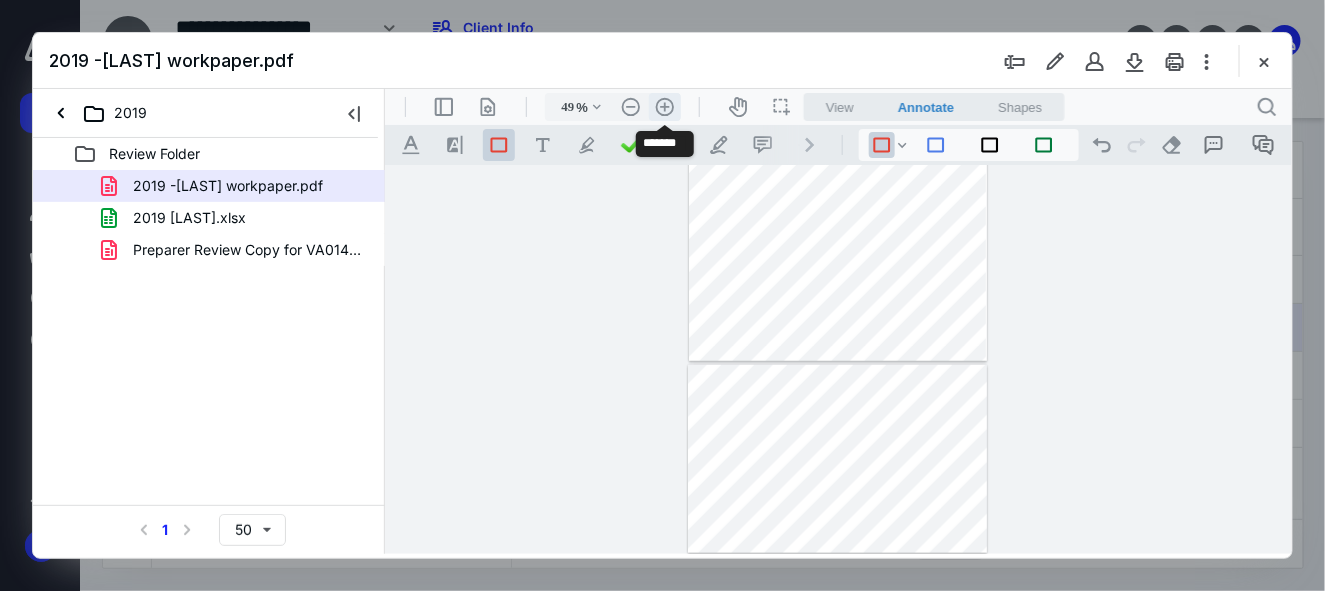 click on ".cls-1{fill:#abb0c4;} icon - header - zoom - in - line" at bounding box center (664, 106) 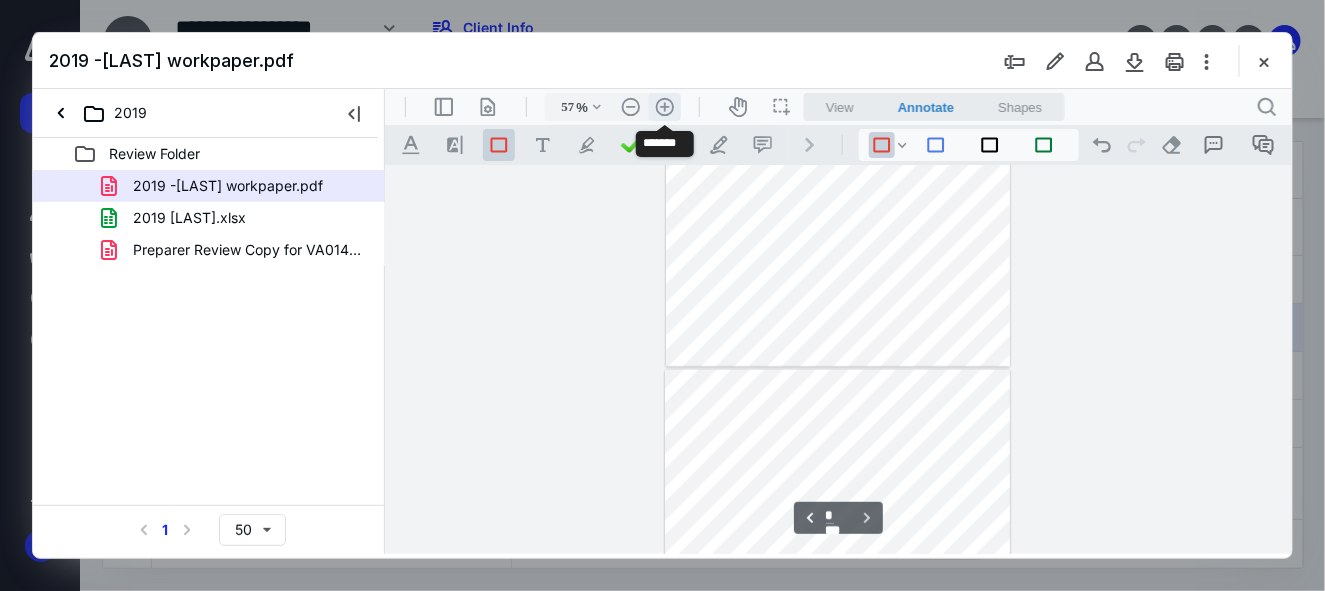 click on ".cls-1{fill:#abb0c4;} icon - header - zoom - in - line" at bounding box center (664, 106) 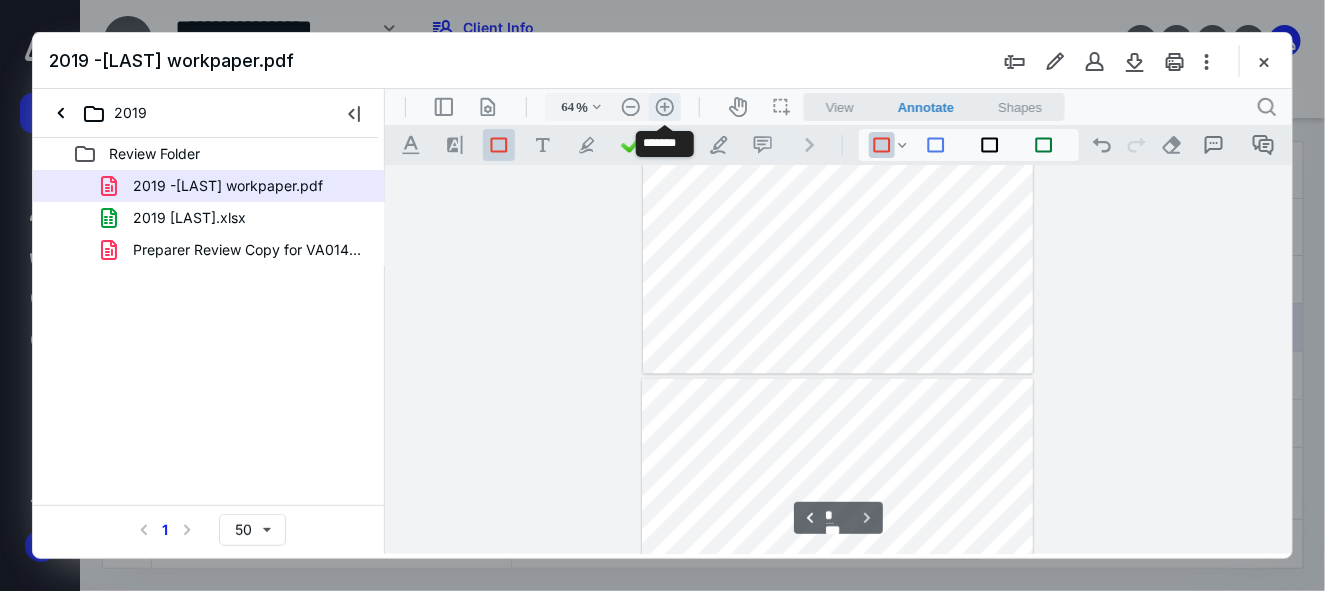 click on ".cls-1{fill:#abb0c4;} icon - header - zoom - in - line" at bounding box center [664, 106] 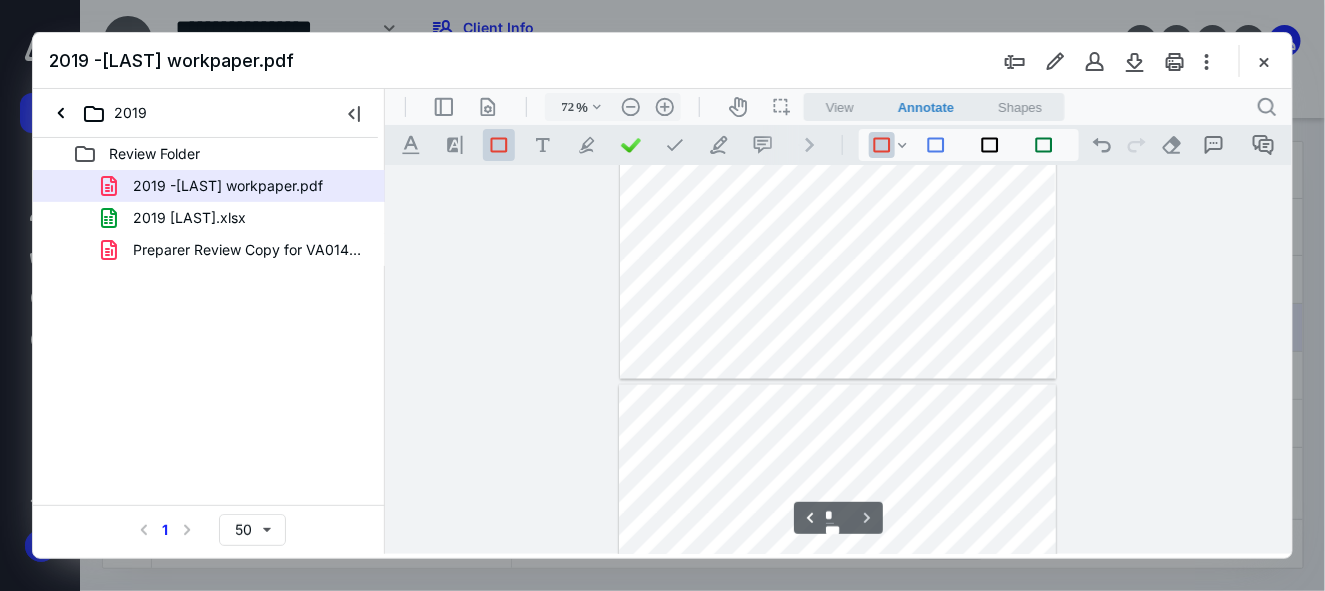 scroll, scrollTop: 1031, scrollLeft: 0, axis: vertical 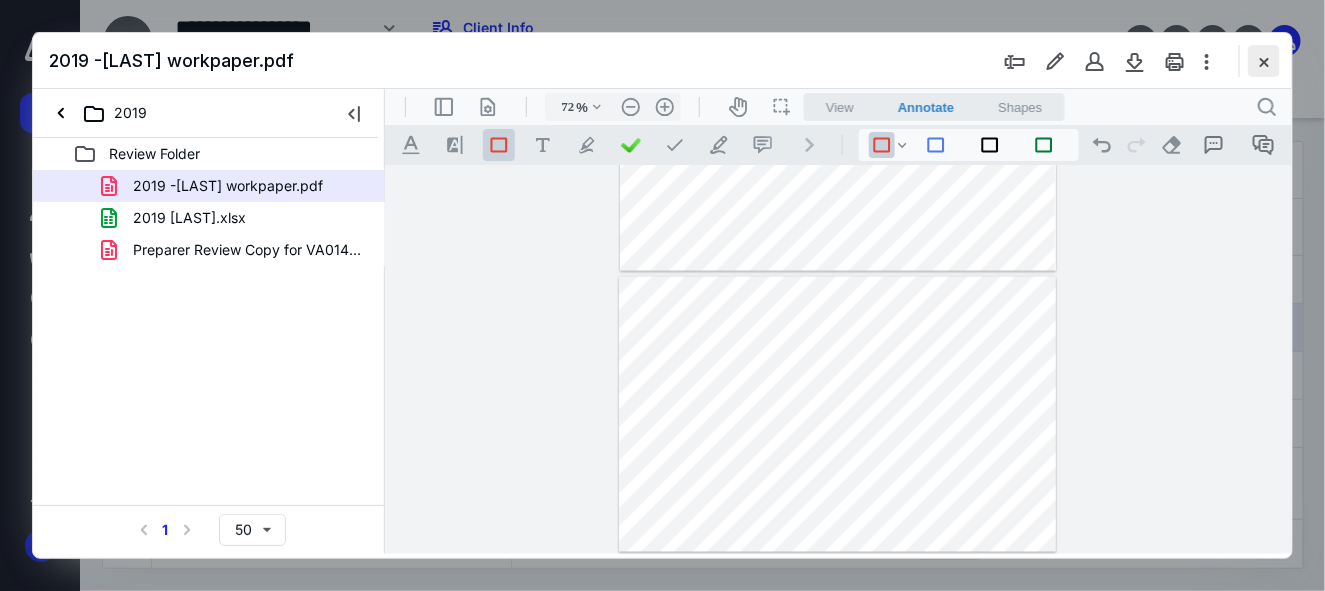 click at bounding box center (1264, 61) 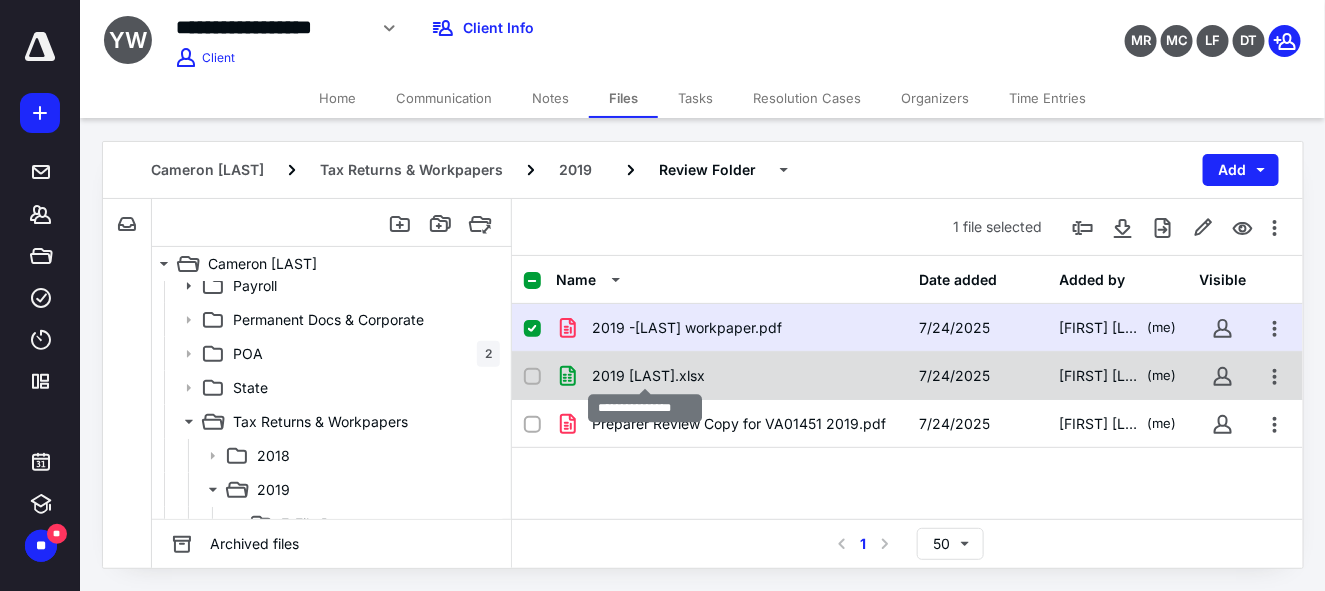 click on "2019 [LAST].xlsx" at bounding box center (648, 376) 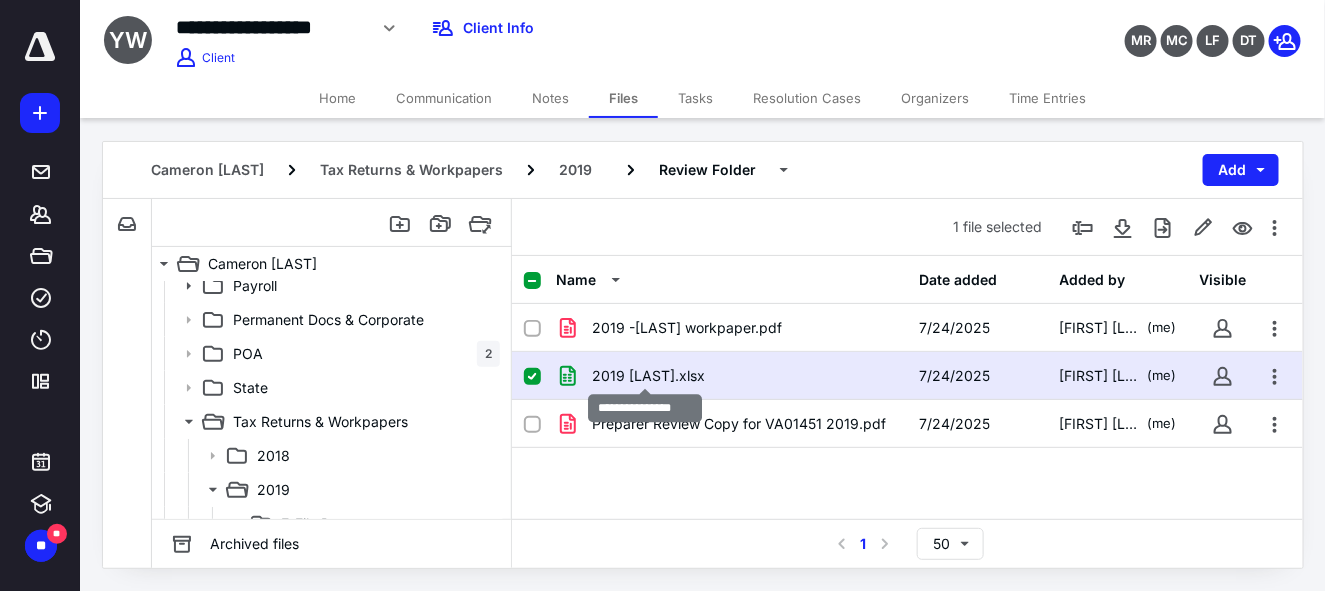 click on "2019 [LAST].xlsx" at bounding box center (648, 376) 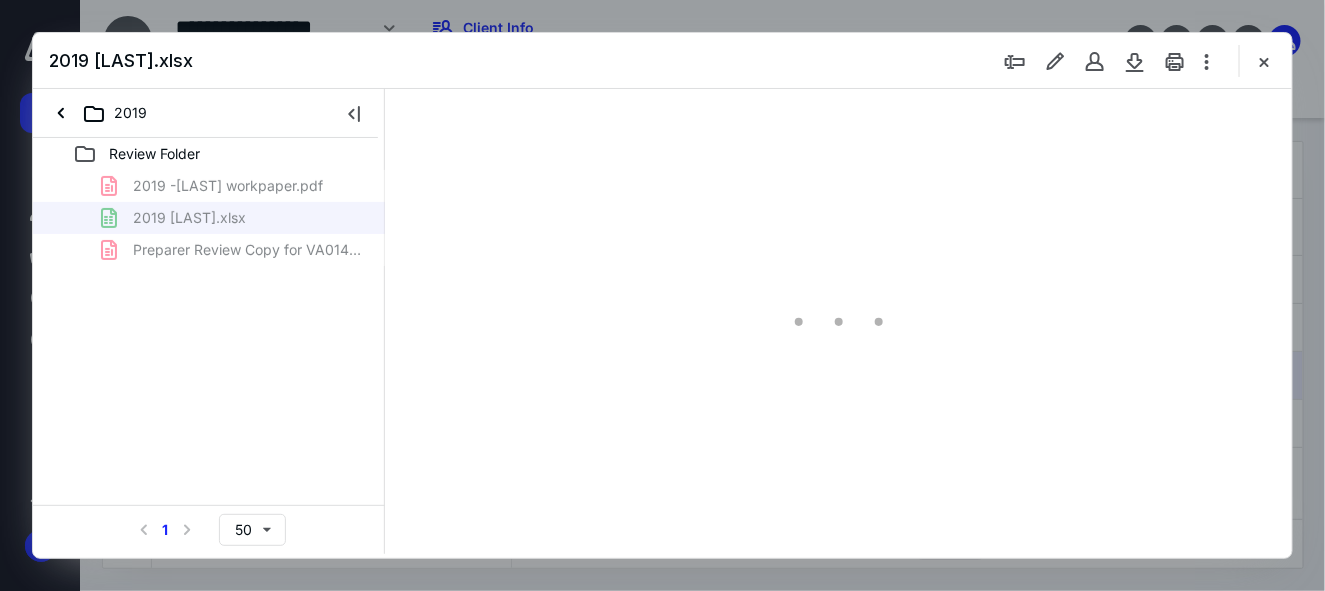 scroll, scrollTop: 0, scrollLeft: 0, axis: both 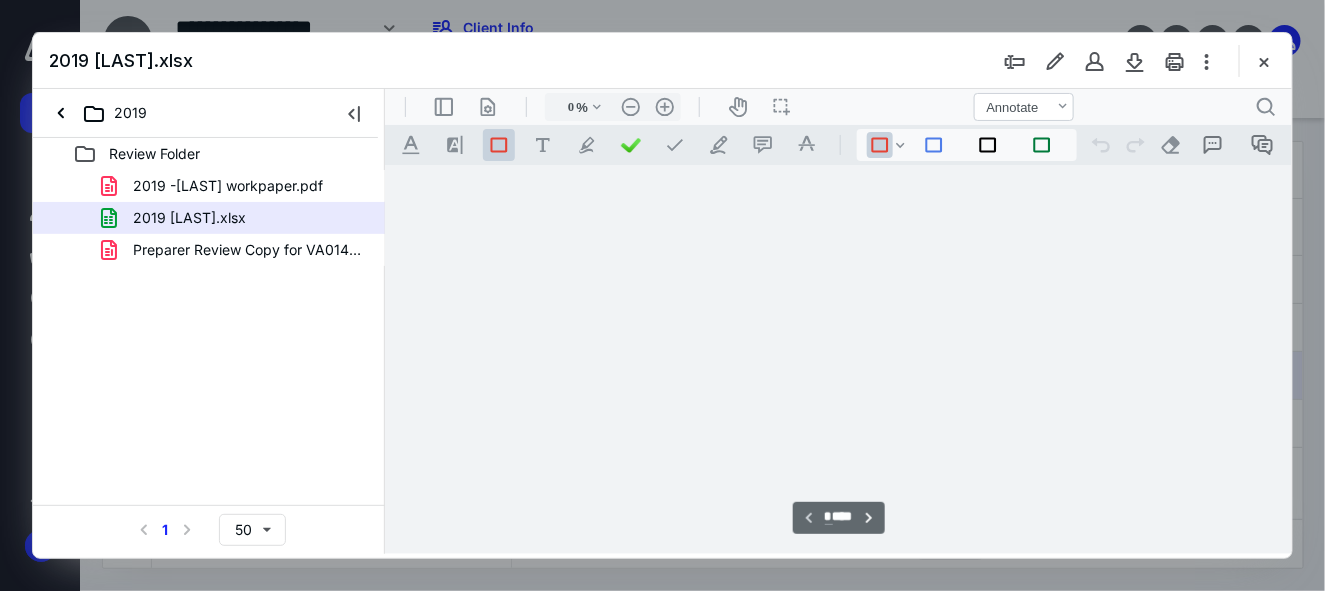 type on "79" 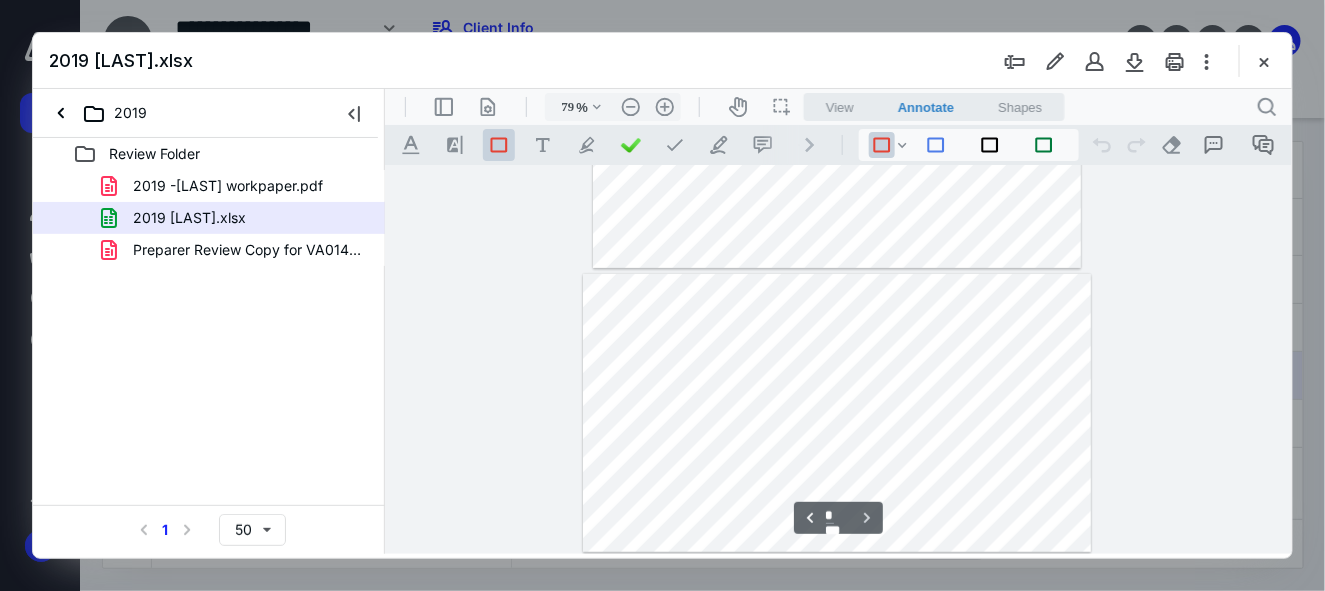 scroll, scrollTop: 0, scrollLeft: 0, axis: both 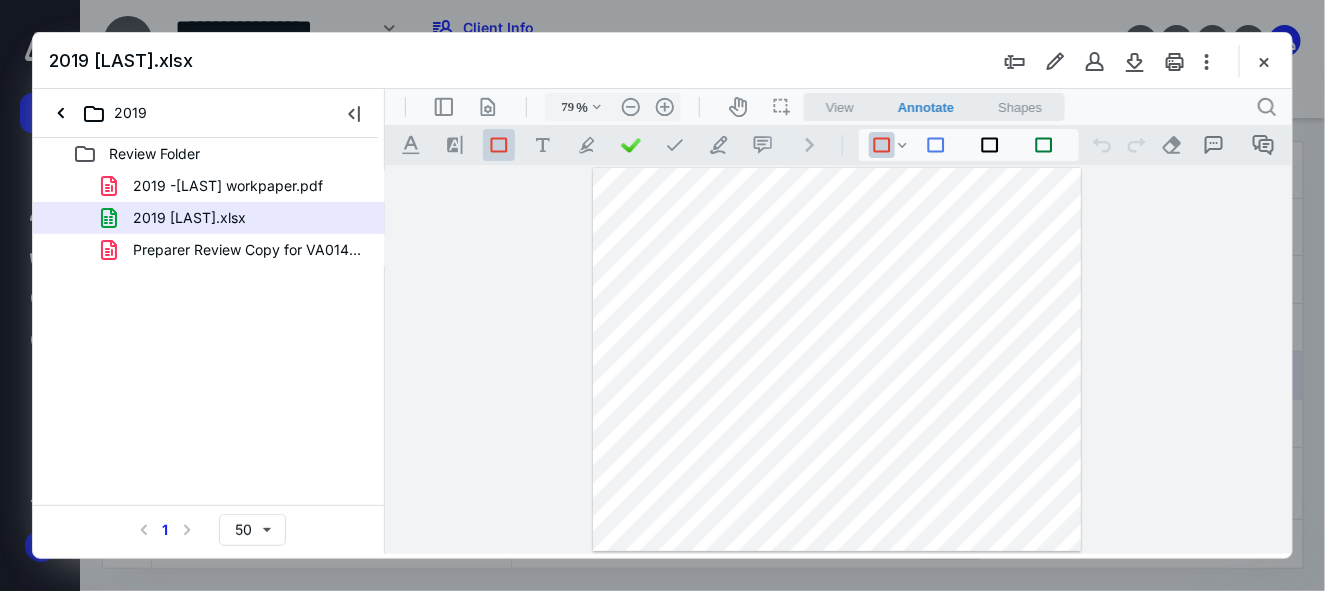 drag, startPoint x: 1228, startPoint y: 135, endPoint x: 1002, endPoint y: 107, distance: 227.7279 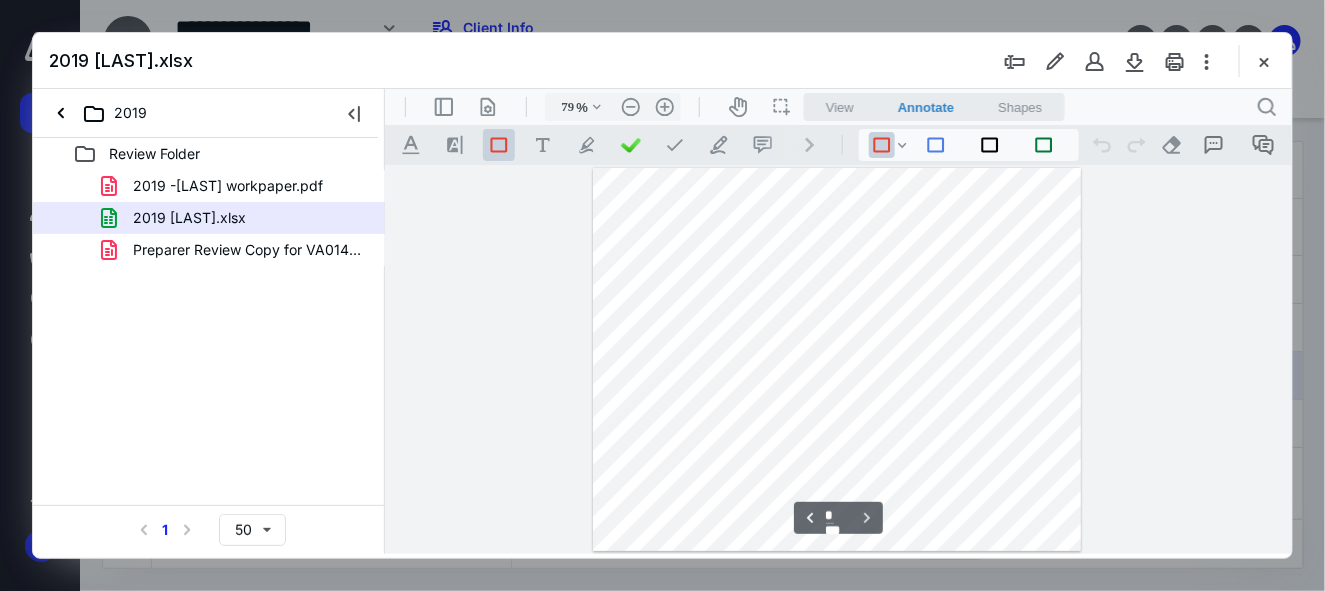 scroll, scrollTop: 283, scrollLeft: 0, axis: vertical 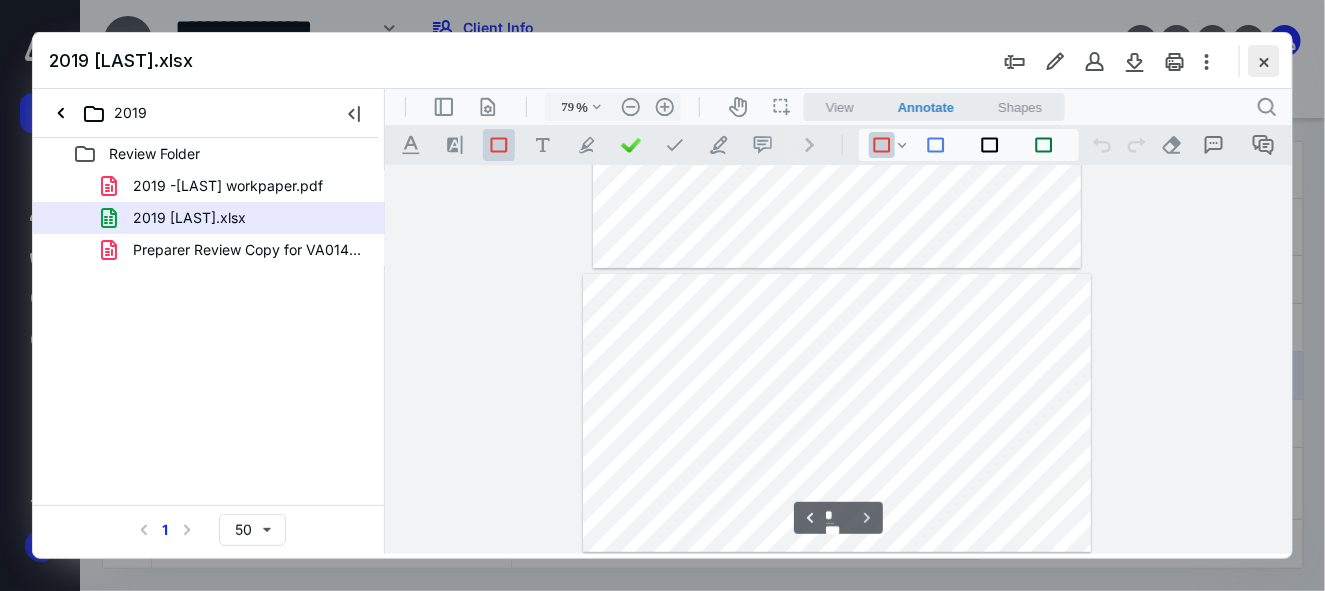 click at bounding box center (1264, 61) 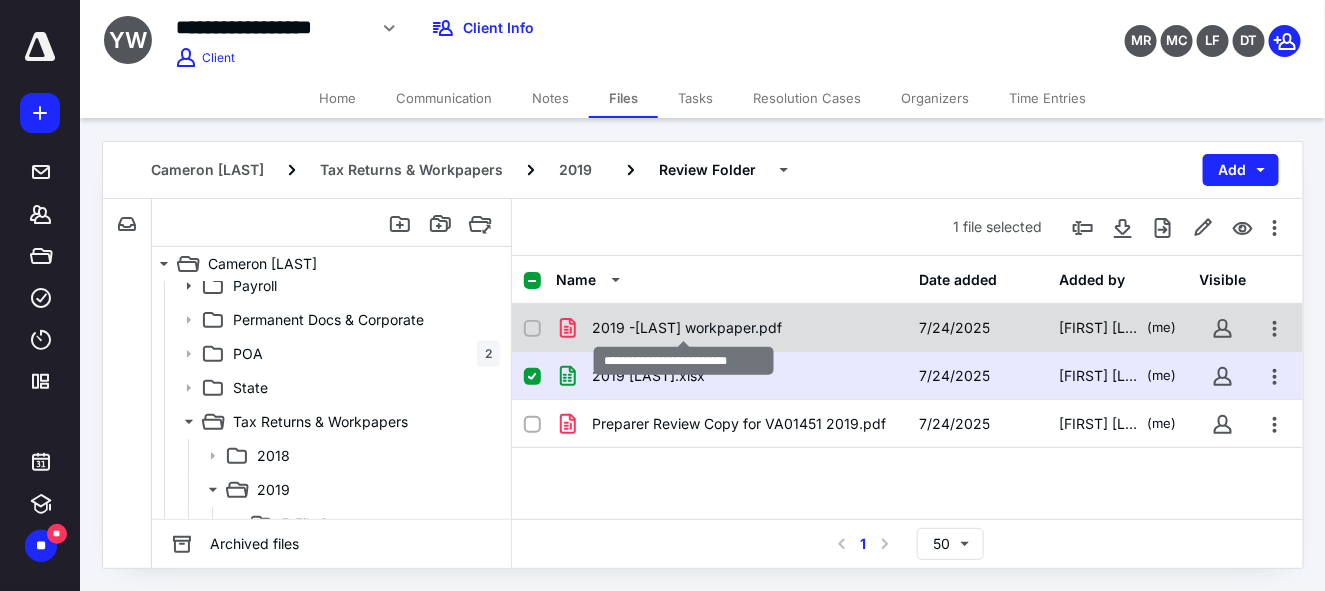 click on "2019 -[LAST] workpaper.pdf" at bounding box center (687, 328) 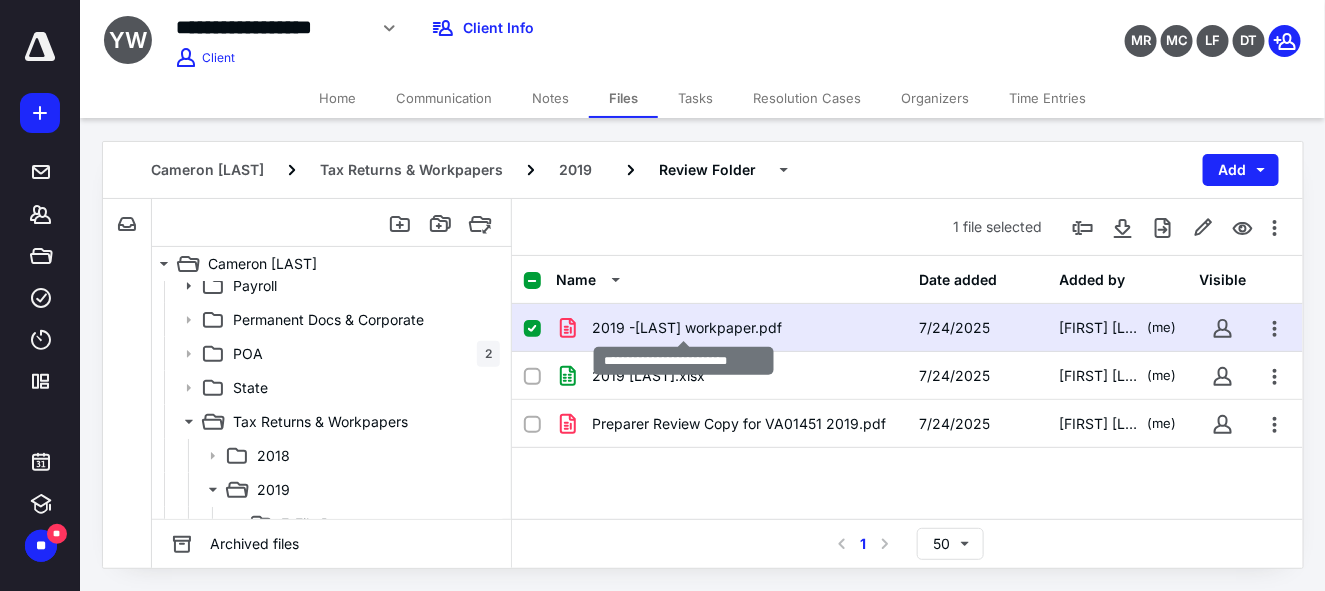 click on "2019 -[LAST] workpaper.pdf" at bounding box center (687, 328) 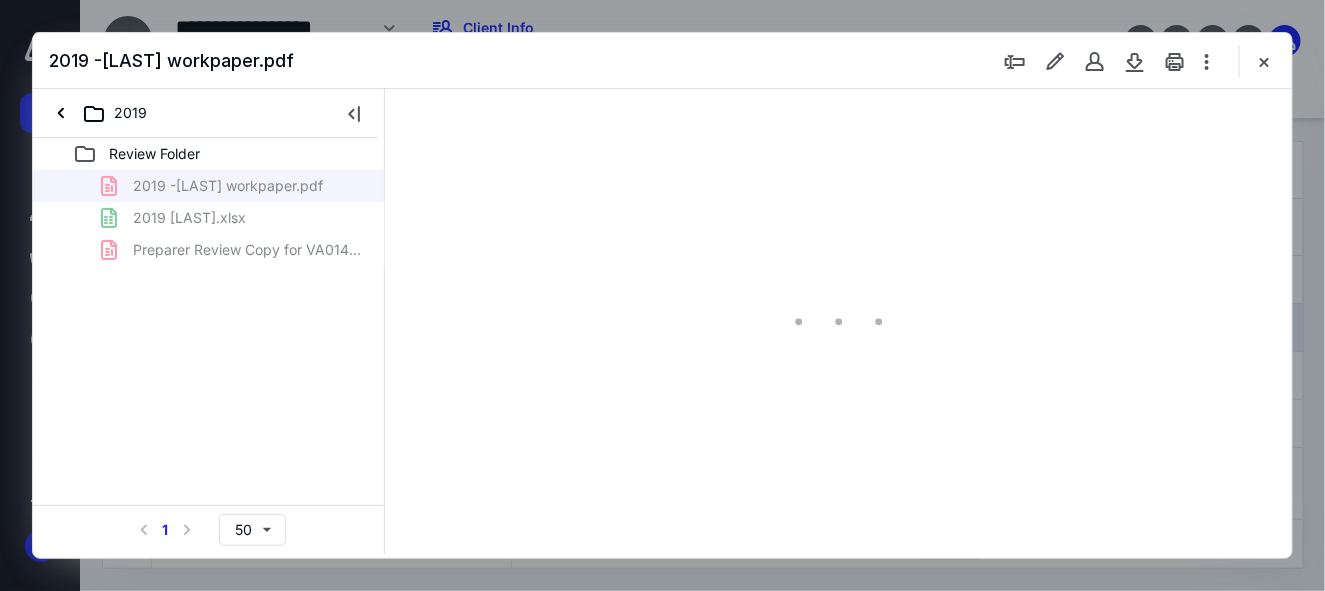 scroll, scrollTop: 0, scrollLeft: 0, axis: both 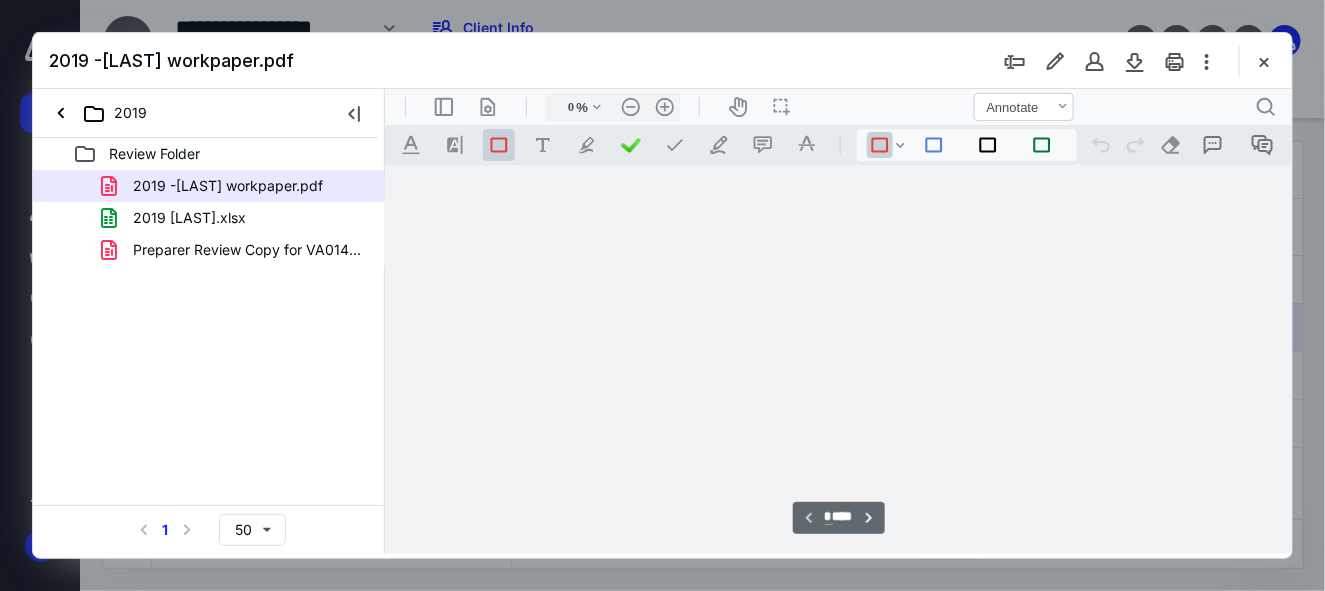 type on "49" 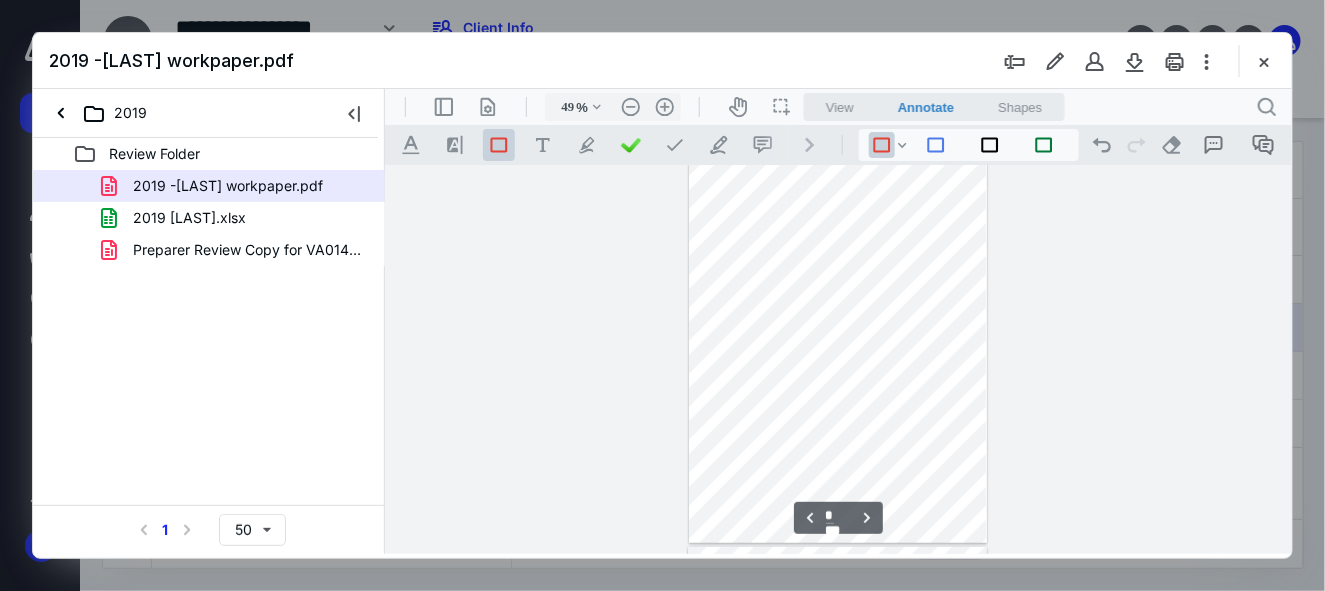 scroll, scrollTop: 582, scrollLeft: 0, axis: vertical 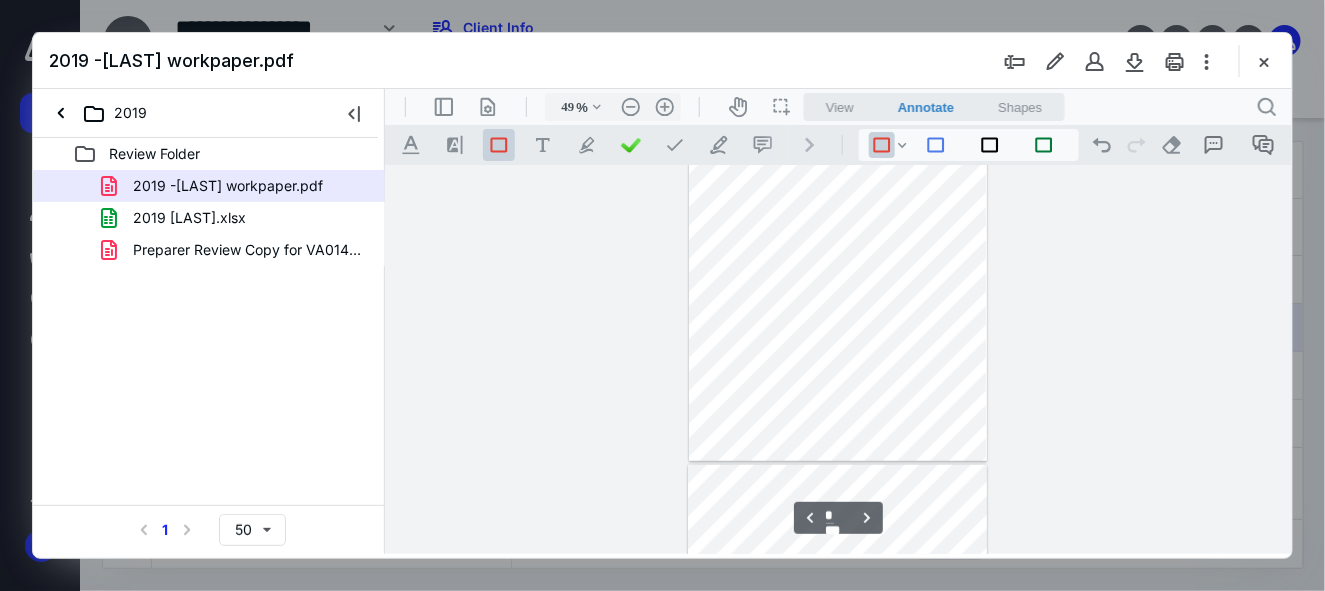 type on "*" 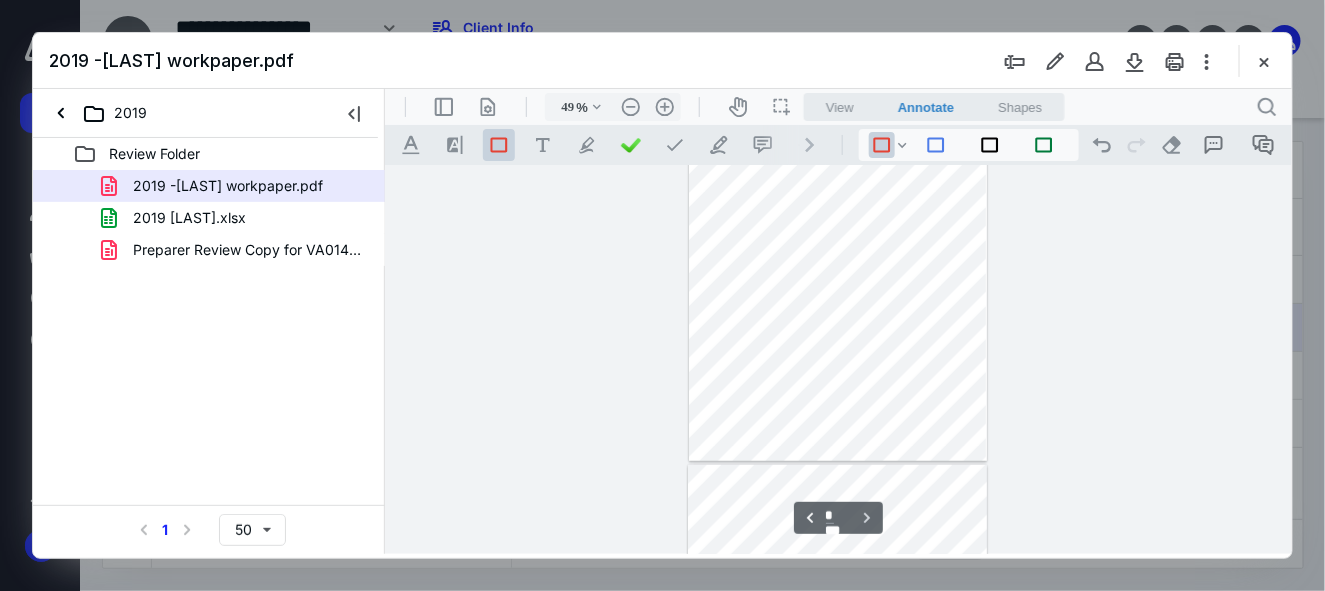 scroll, scrollTop: 582, scrollLeft: 0, axis: vertical 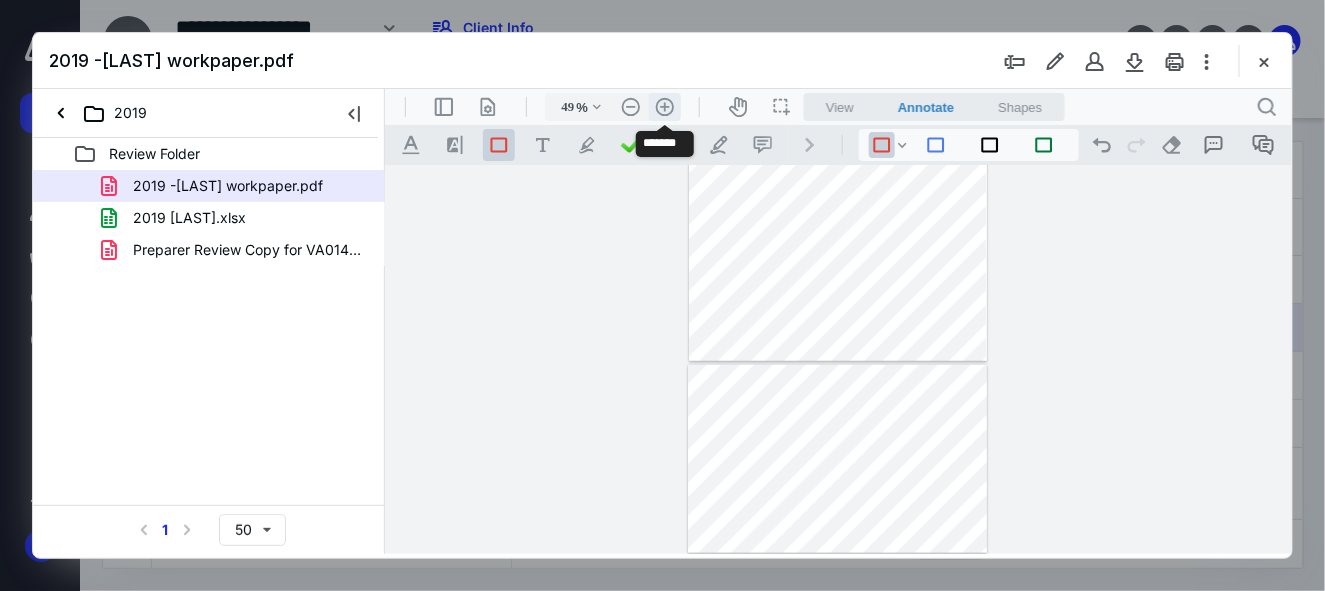 click on ".cls-1{fill:#abb0c4;} icon - header - zoom - in - line" at bounding box center (664, 106) 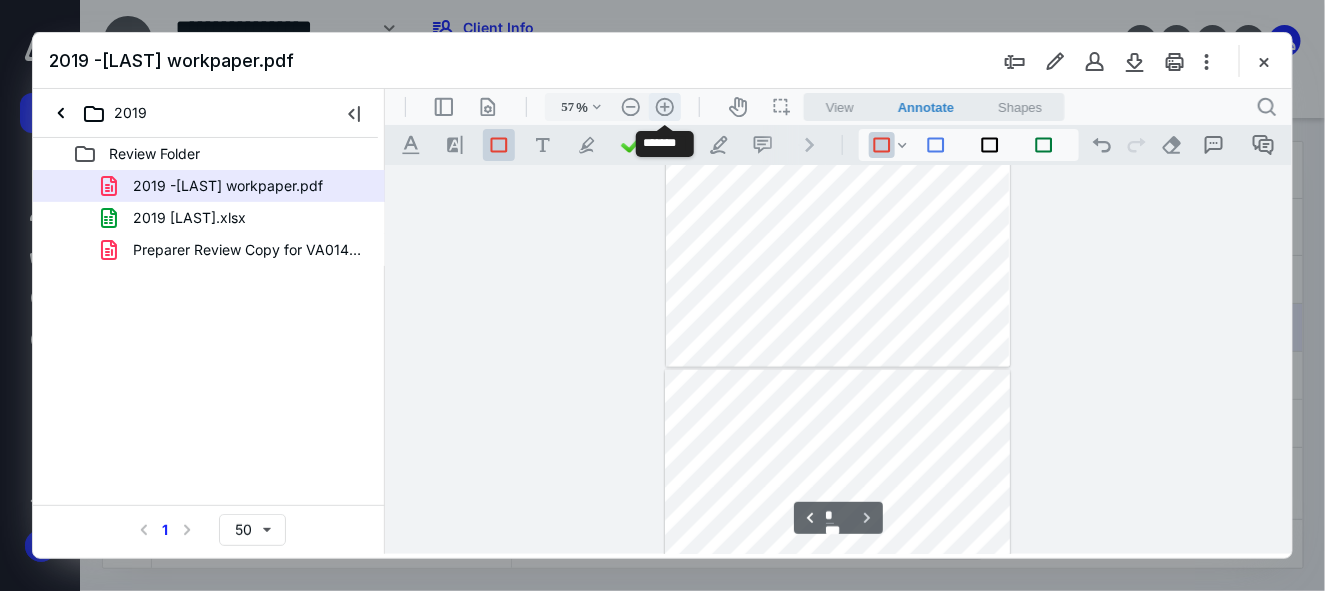 click on ".cls-1{fill:#abb0c4;} icon - header - zoom - in - line" at bounding box center (664, 106) 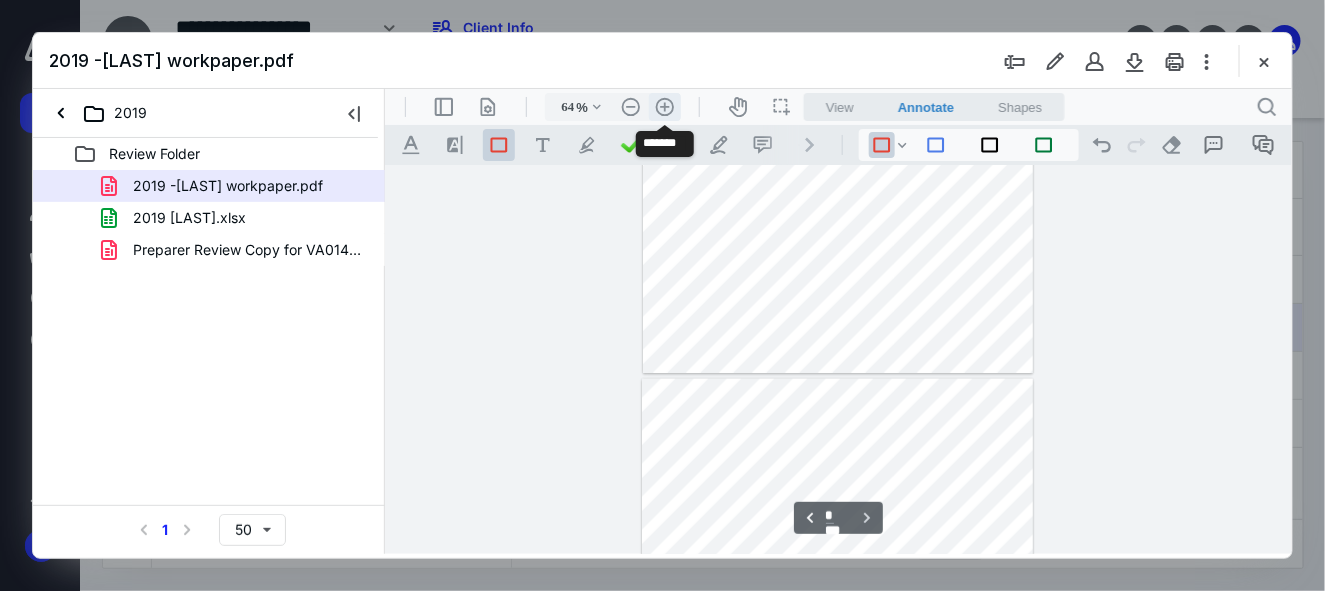 click on ".cls-1{fill:#abb0c4;} icon - header - zoom - in - line" at bounding box center [664, 106] 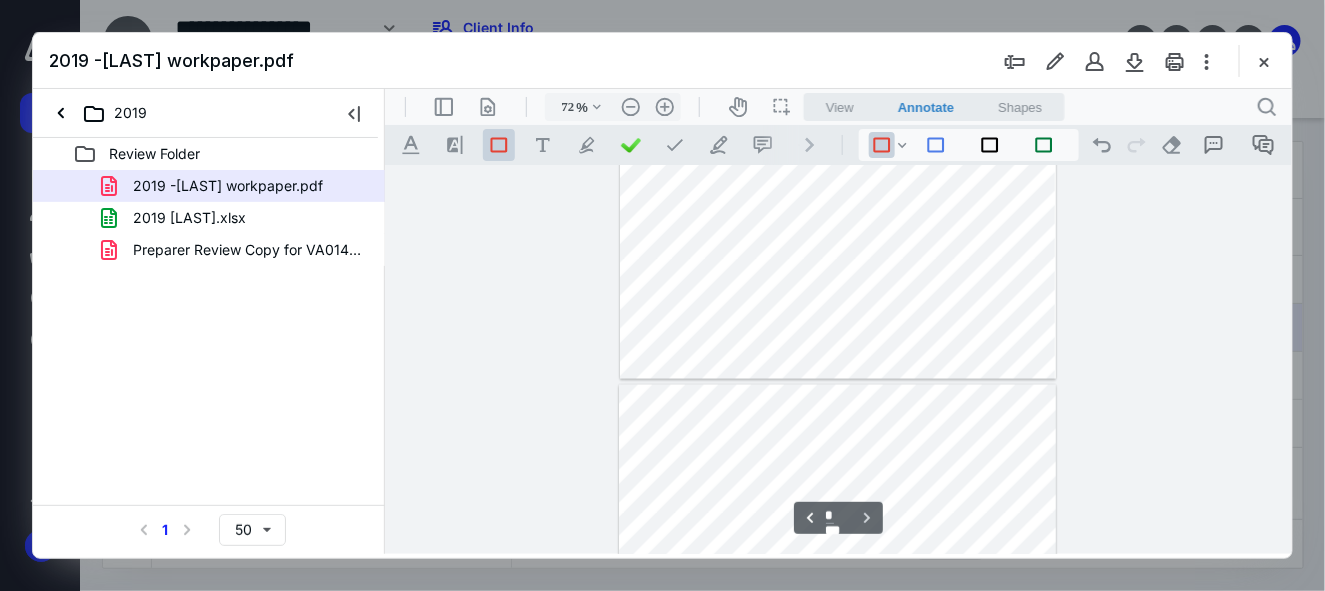 scroll, scrollTop: 1031, scrollLeft: 0, axis: vertical 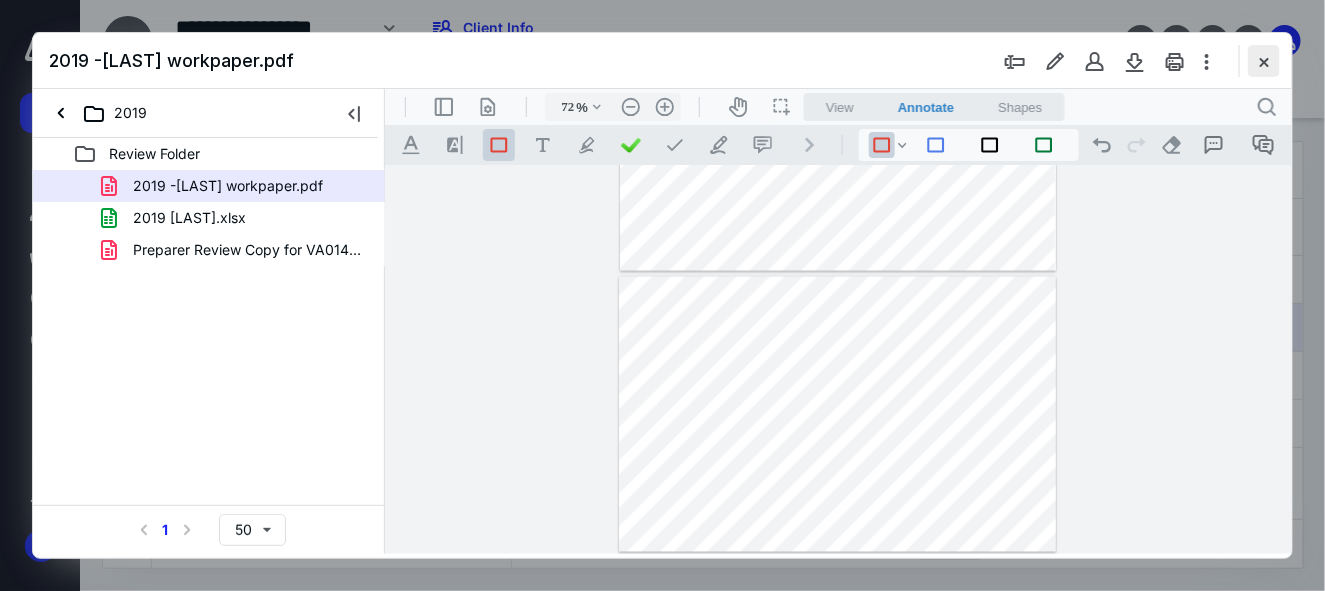 click at bounding box center (1264, 61) 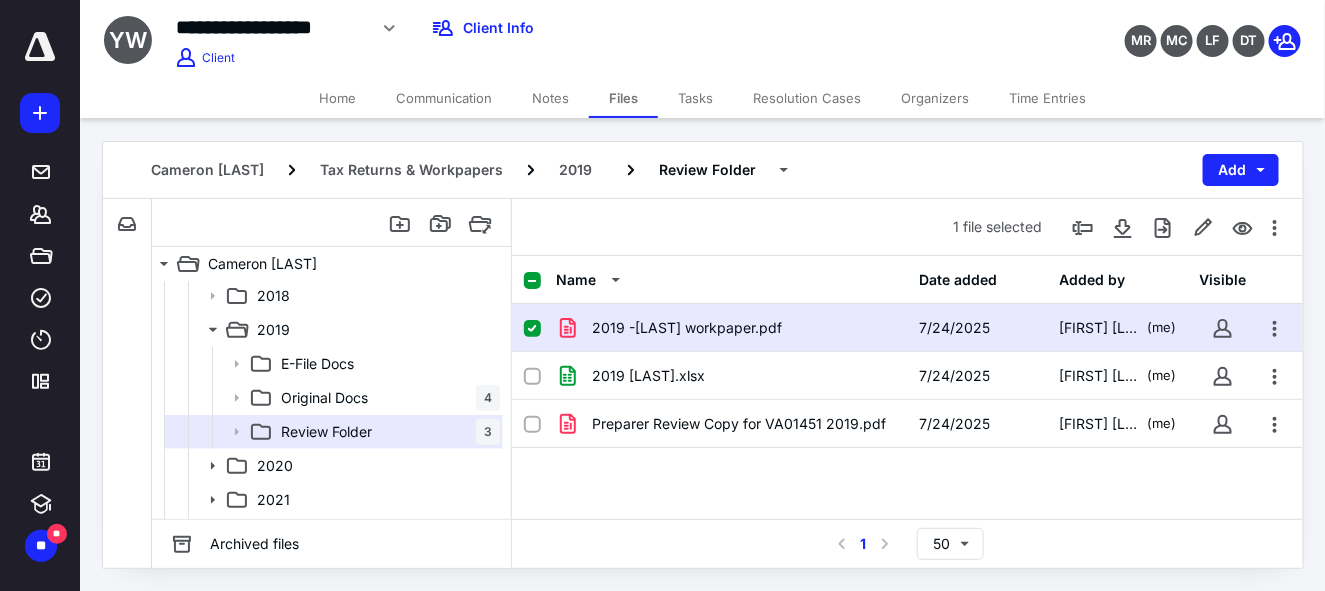scroll, scrollTop: 348, scrollLeft: 0, axis: vertical 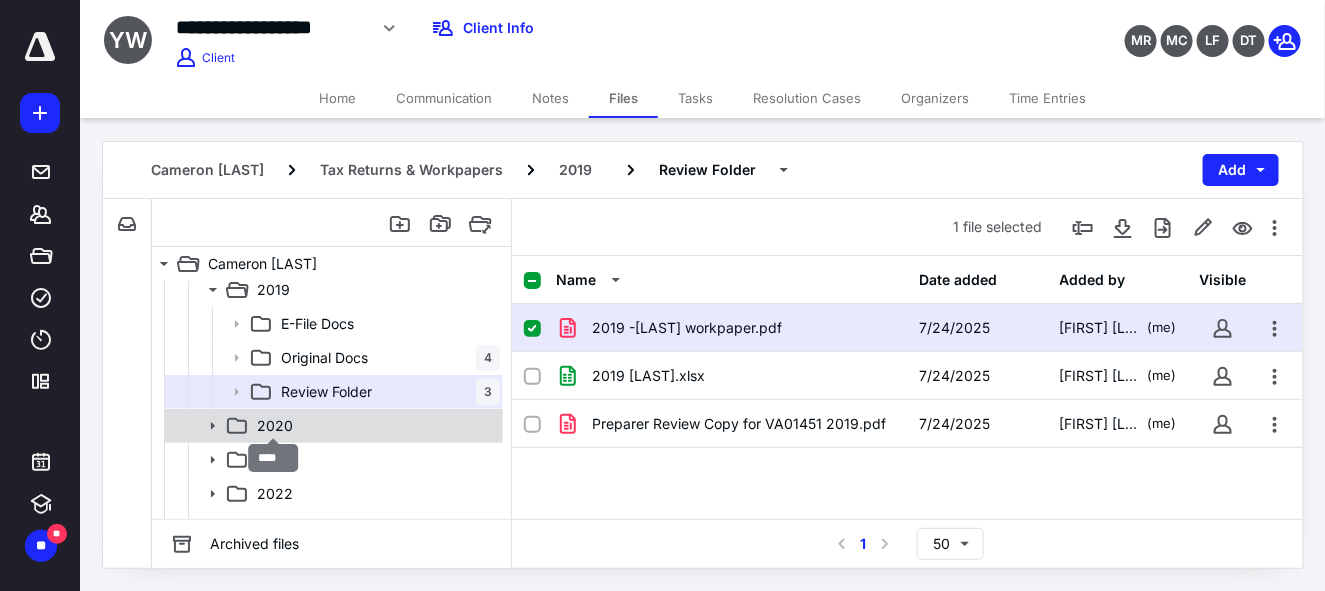 click on "2020" at bounding box center (275, 426) 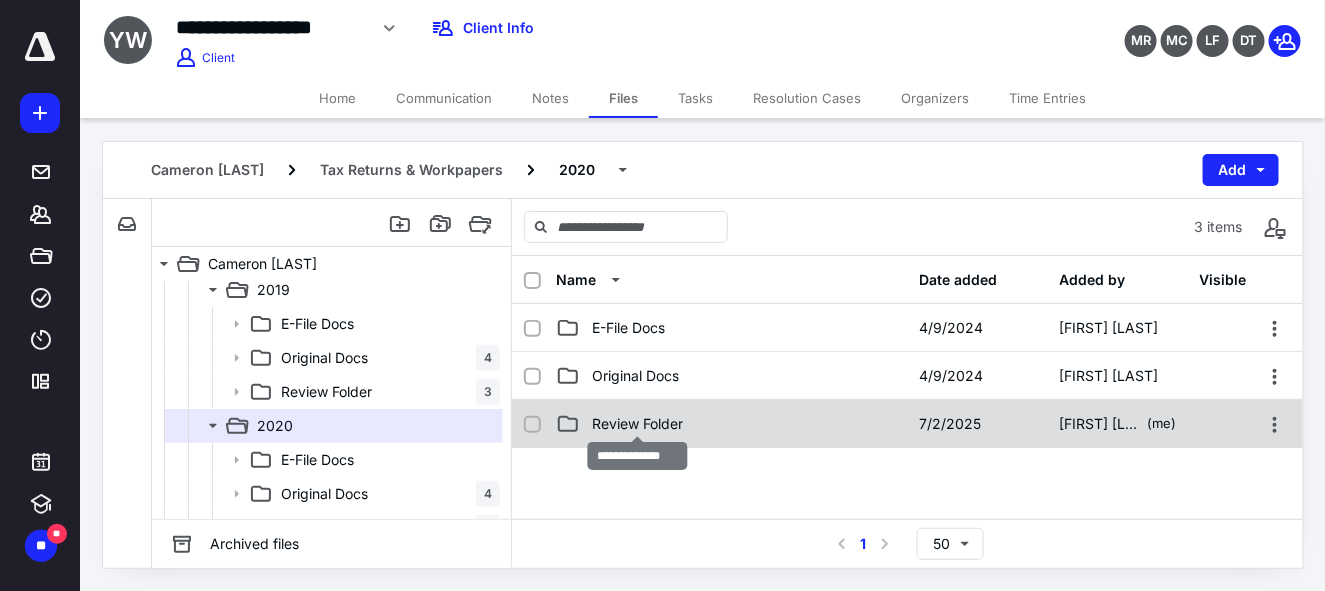 click on "Review Folder" at bounding box center [637, 424] 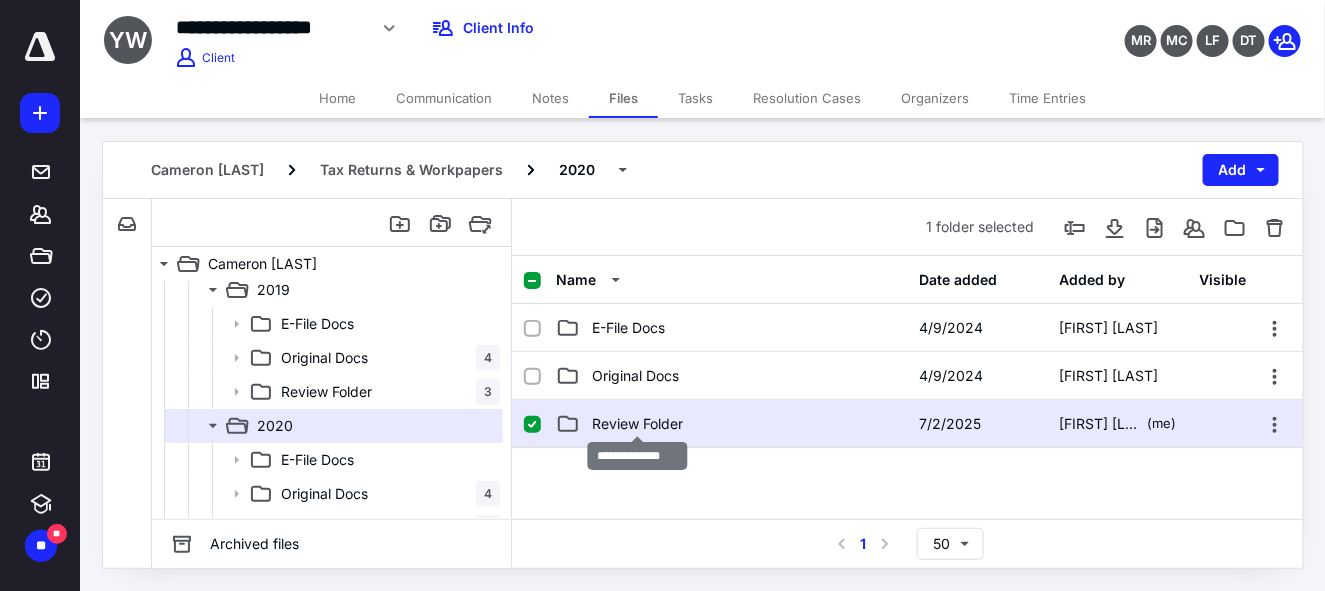 click on "Review Folder" at bounding box center (637, 424) 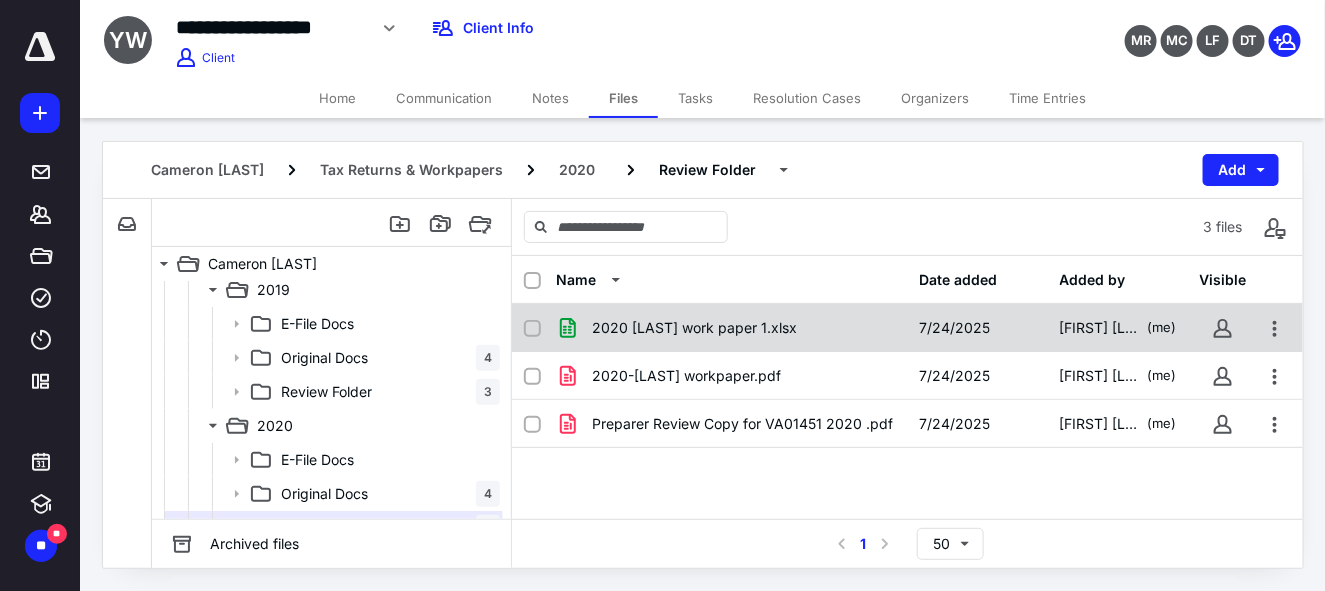 click on "2020 [LAST] work paper 1.xlsx" at bounding box center [694, 328] 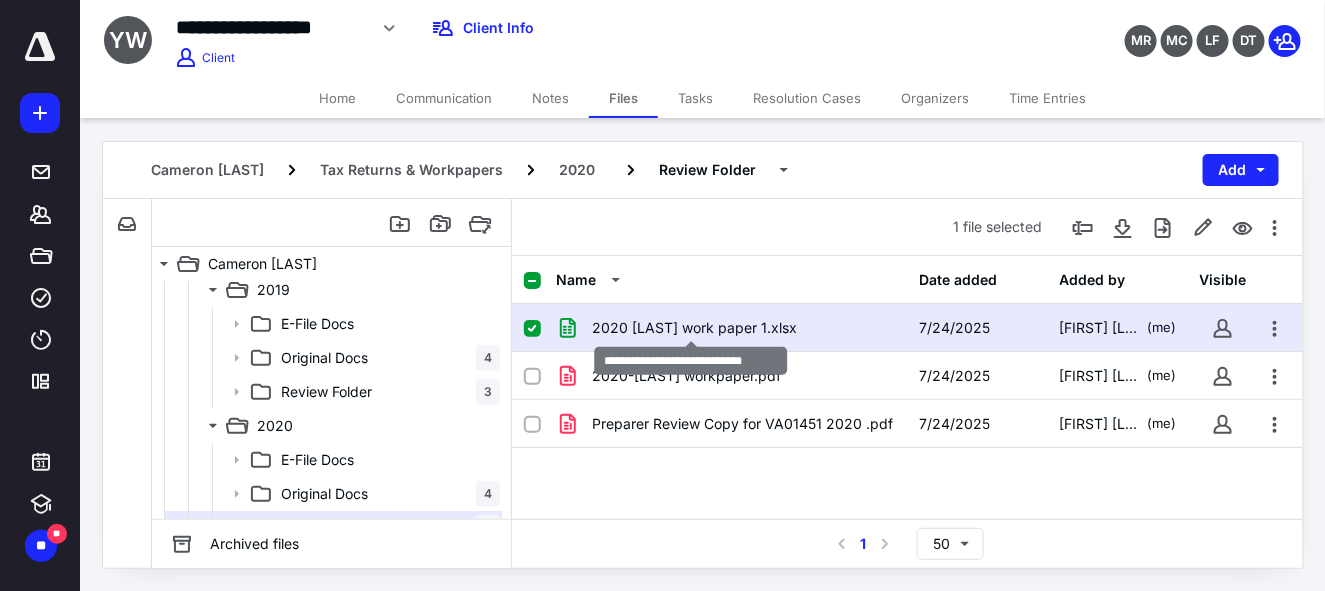 click on "2020 [LAST] work paper 1.xlsx" at bounding box center (694, 328) 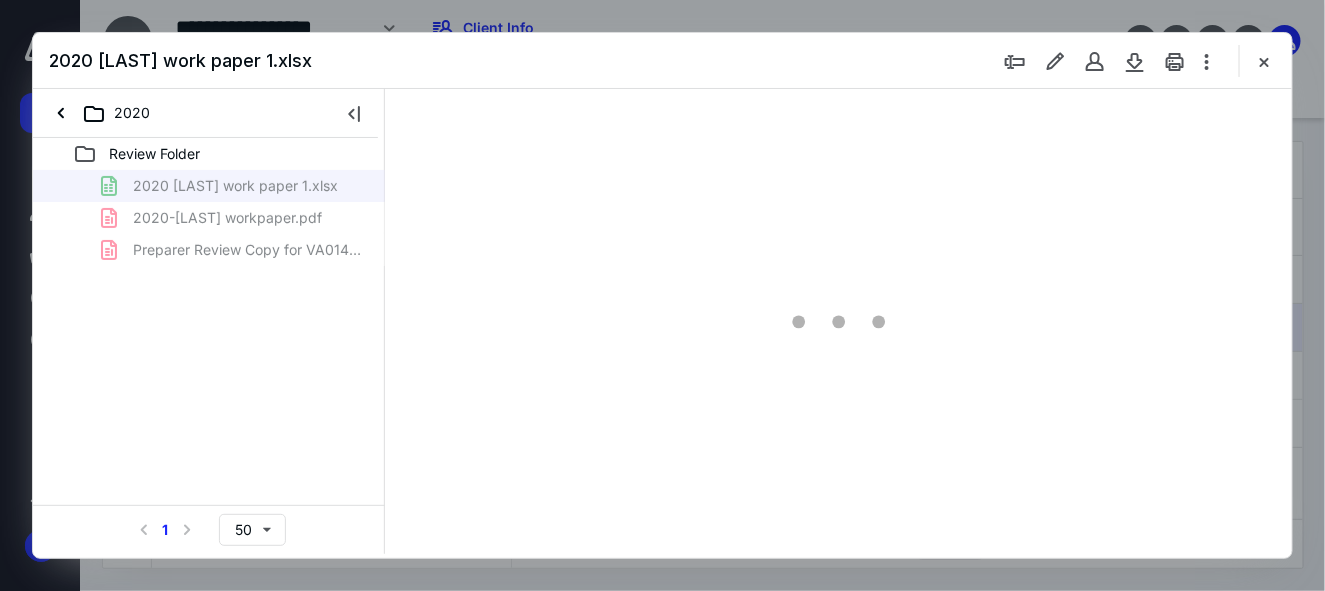 scroll, scrollTop: 0, scrollLeft: 0, axis: both 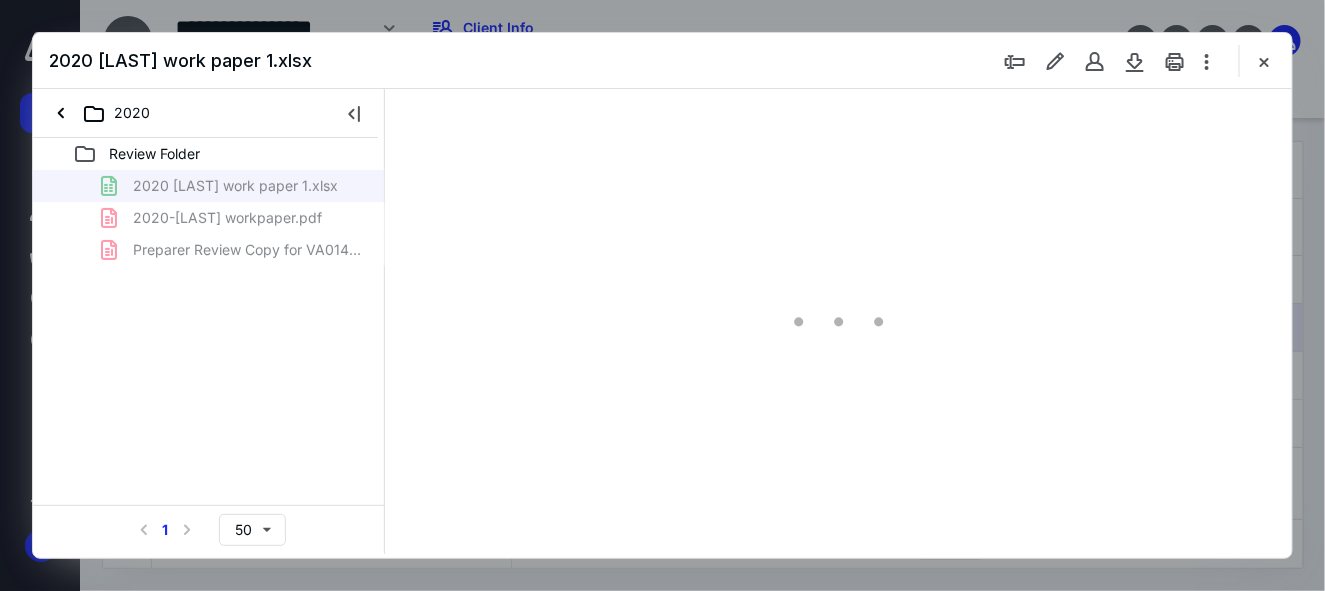 type on "103" 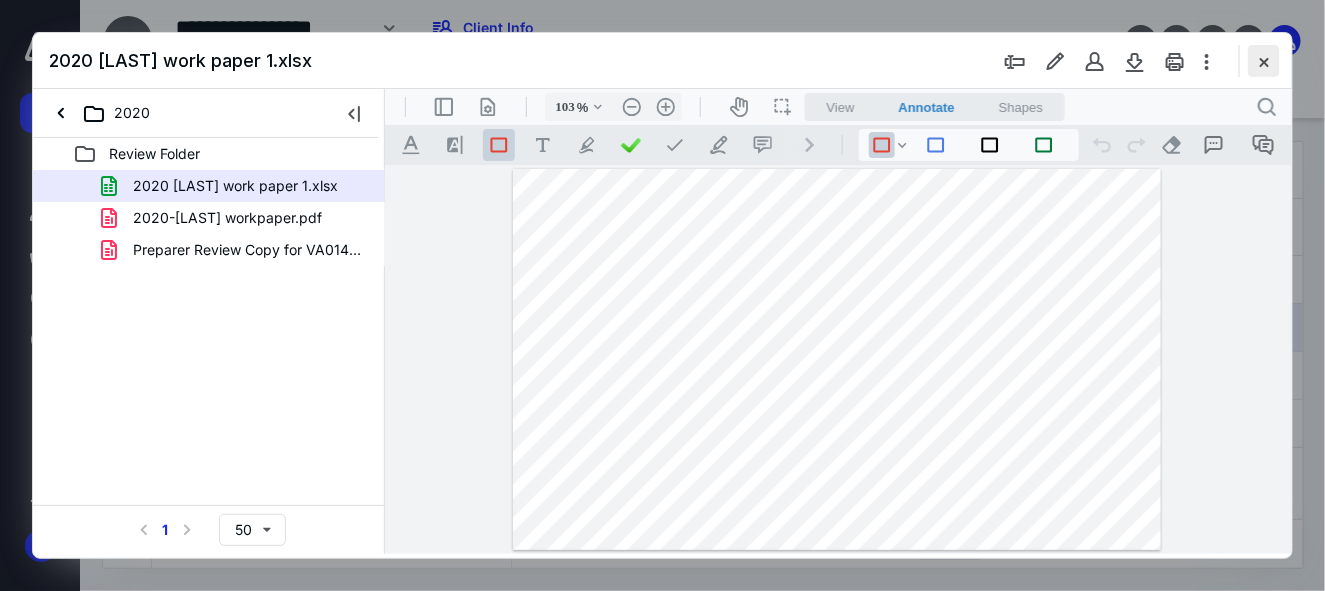 click at bounding box center [1264, 61] 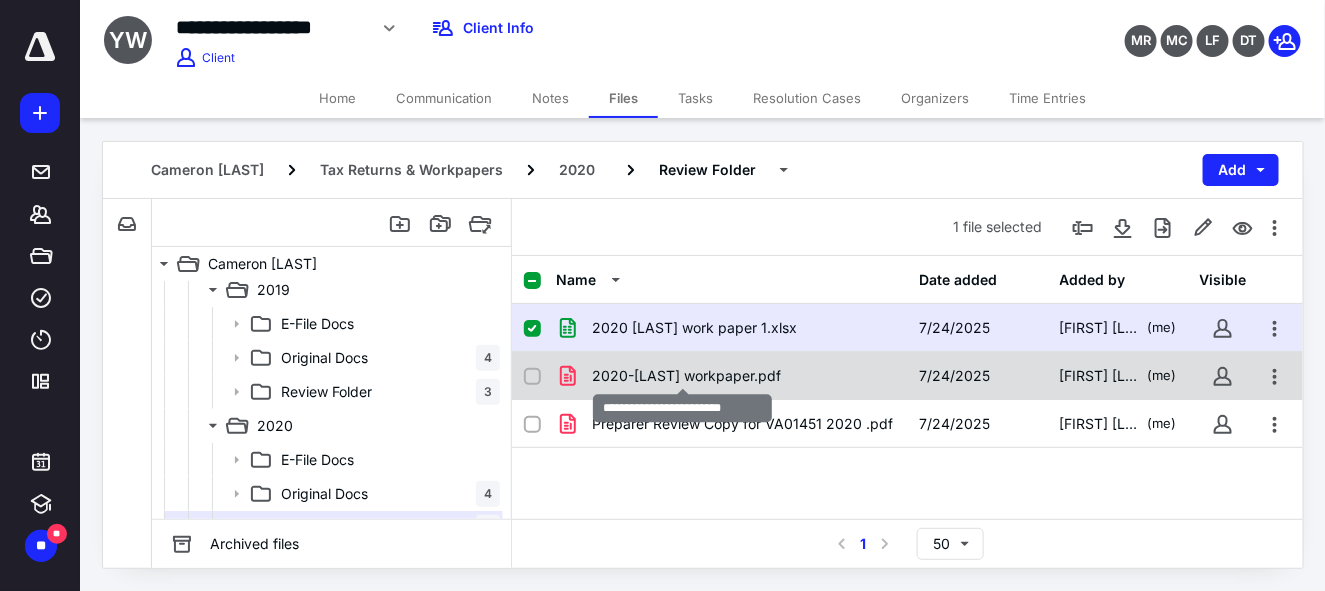 click on "2020-[LAST] workpaper.pdf" at bounding box center [686, 376] 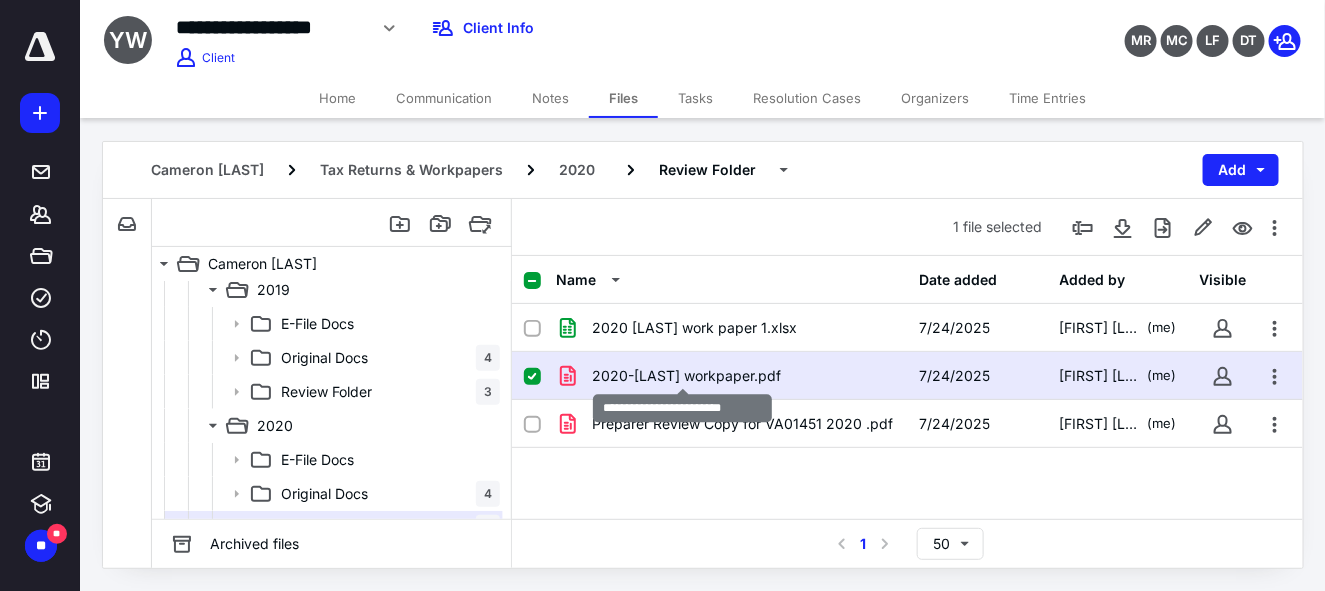 click on "2020-[LAST] workpaper.pdf" at bounding box center (686, 376) 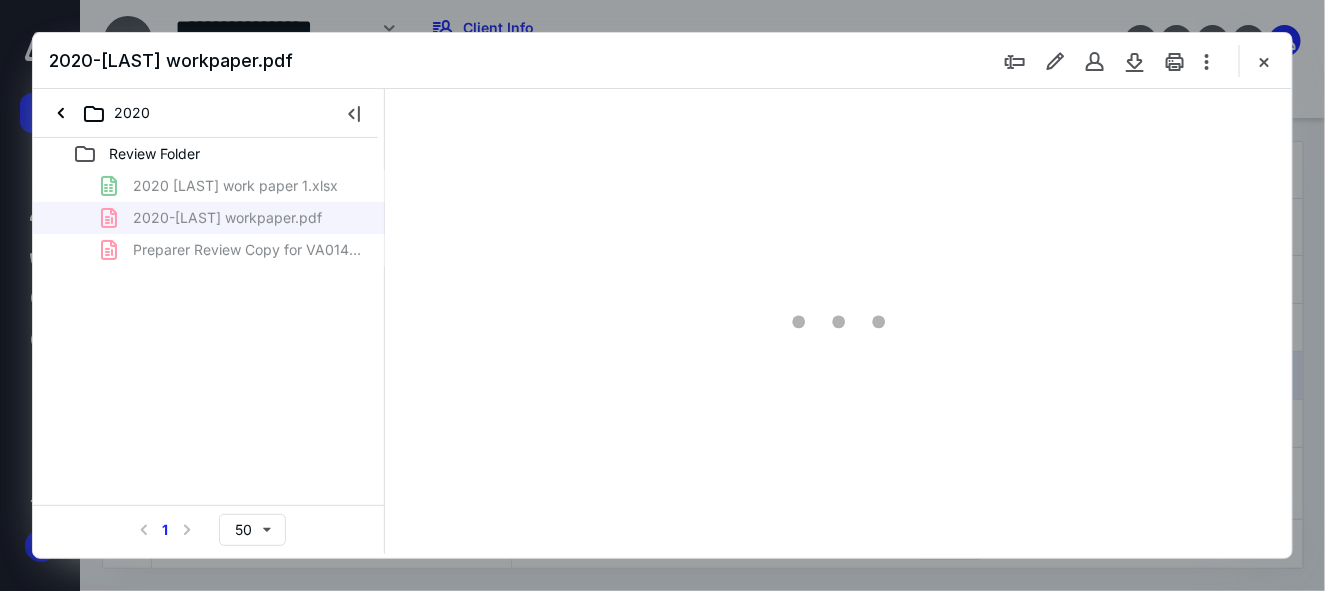 scroll, scrollTop: 0, scrollLeft: 0, axis: both 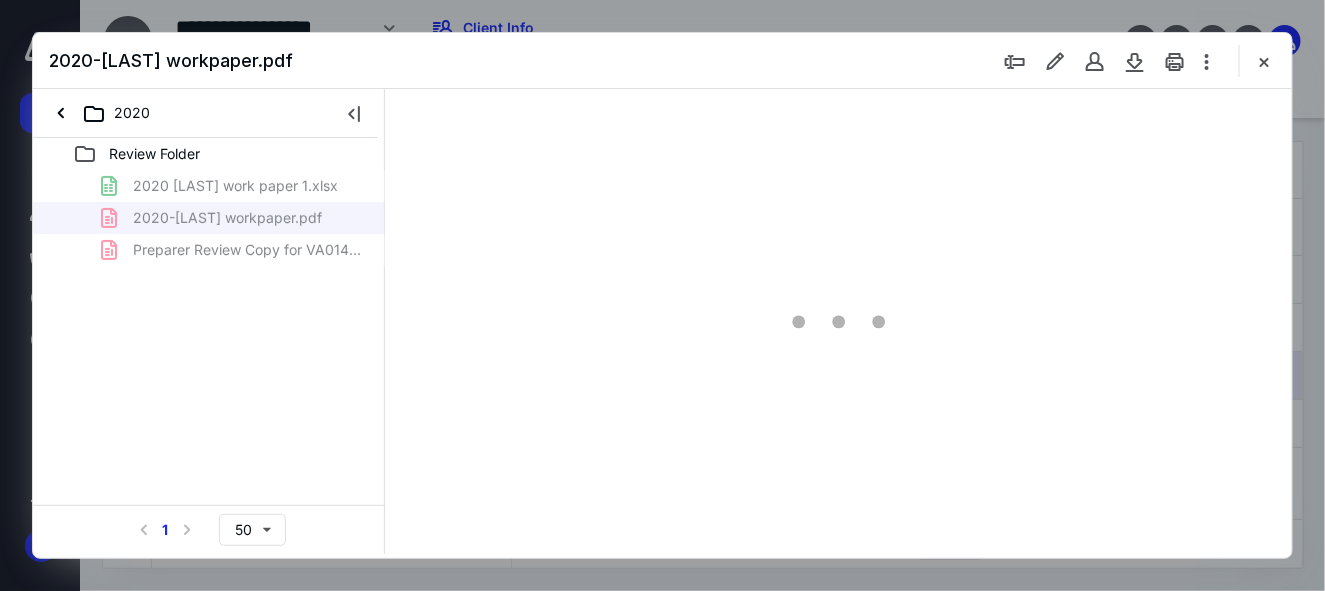 type on "49" 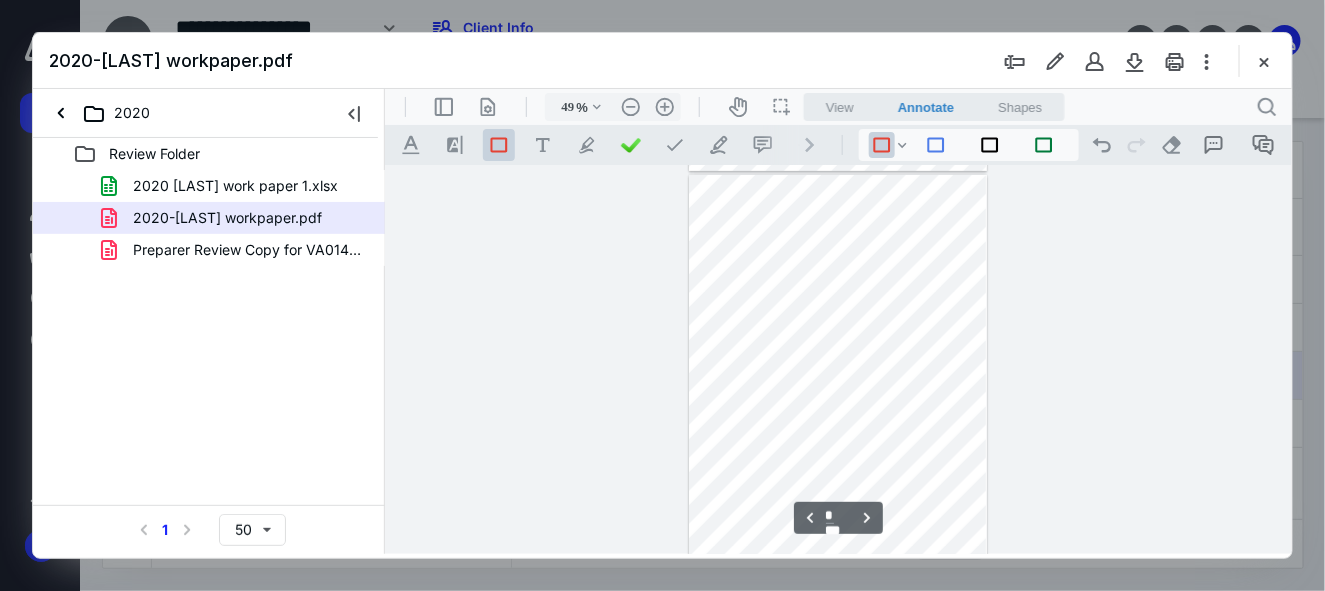 scroll, scrollTop: 482, scrollLeft: 0, axis: vertical 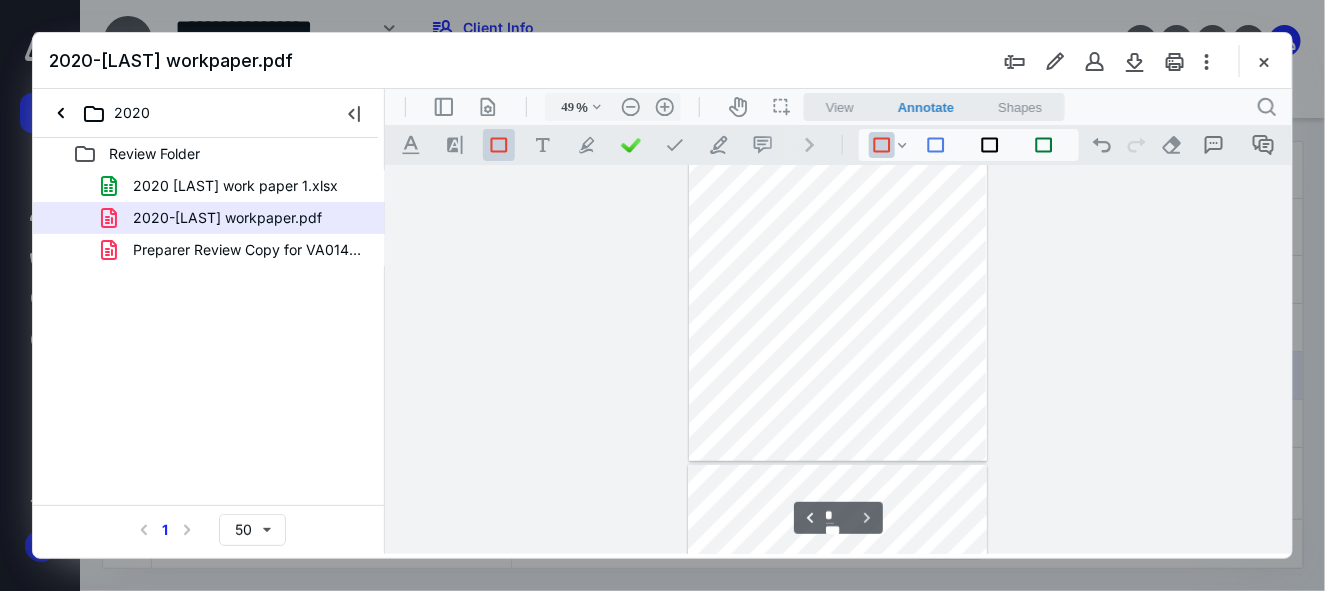 type on "*" 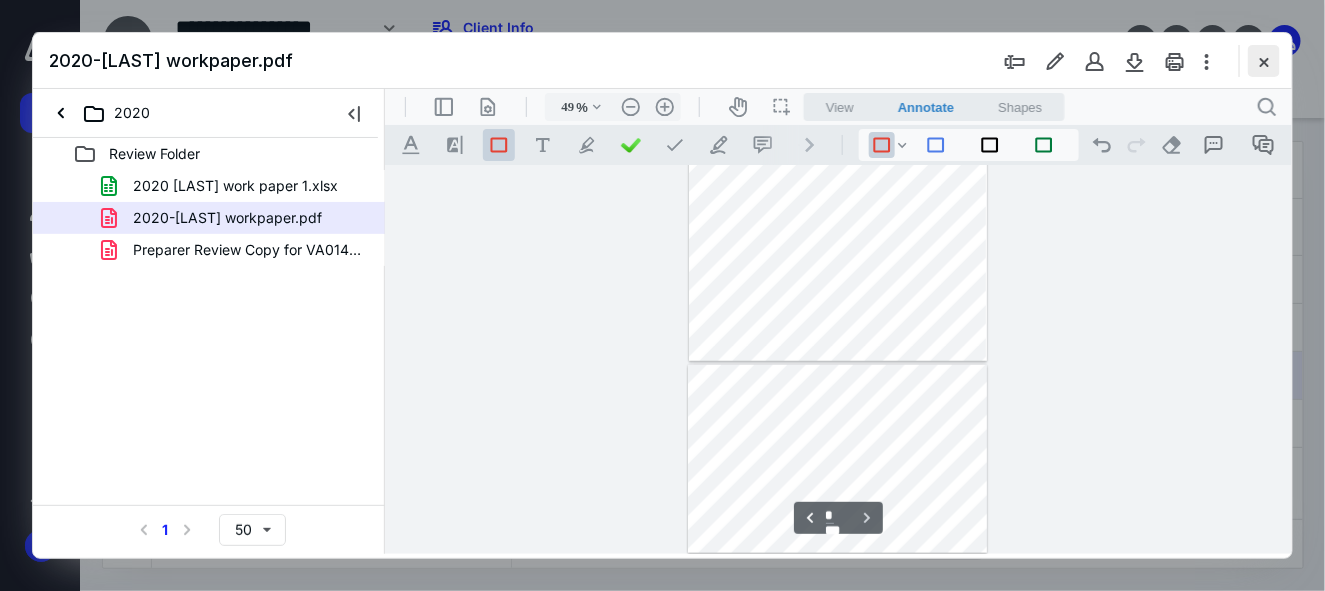 click at bounding box center [1264, 61] 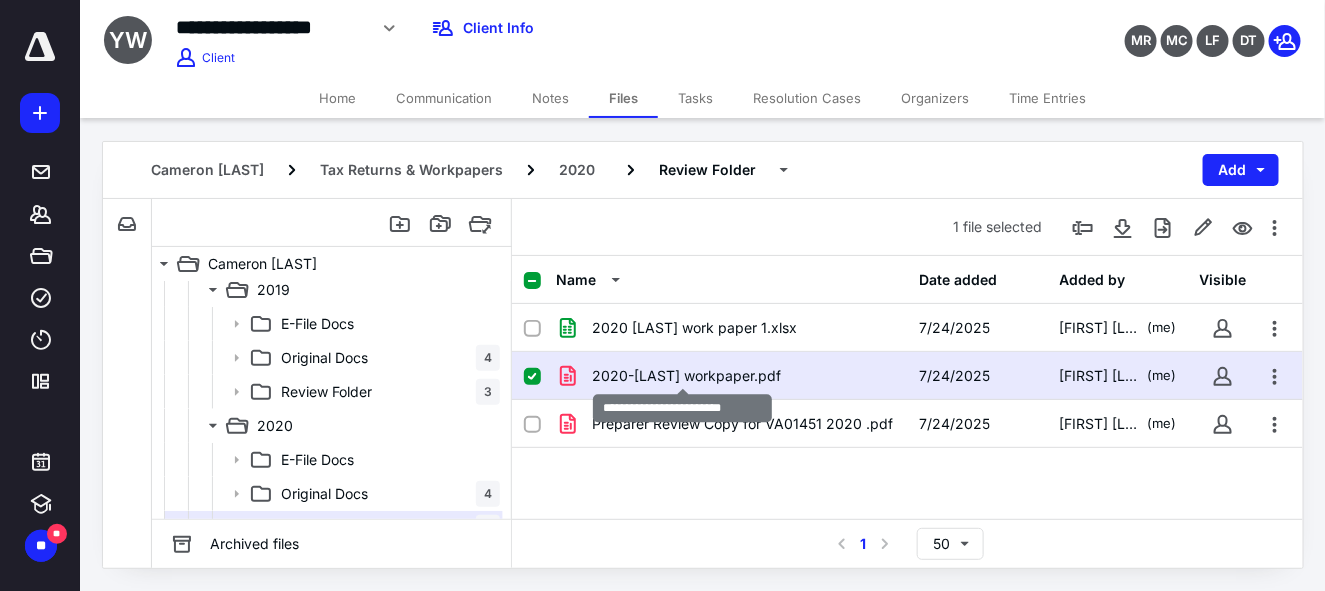 click on "2020-[LAST] workpaper.pdf" at bounding box center (686, 376) 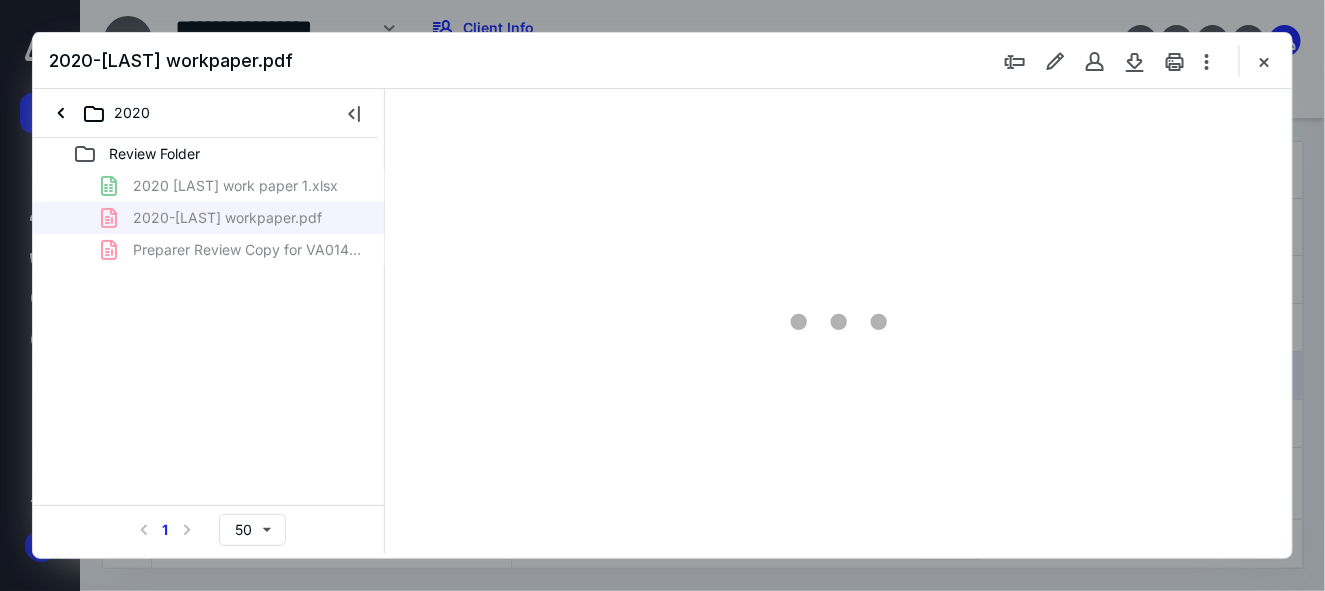 scroll, scrollTop: 0, scrollLeft: 0, axis: both 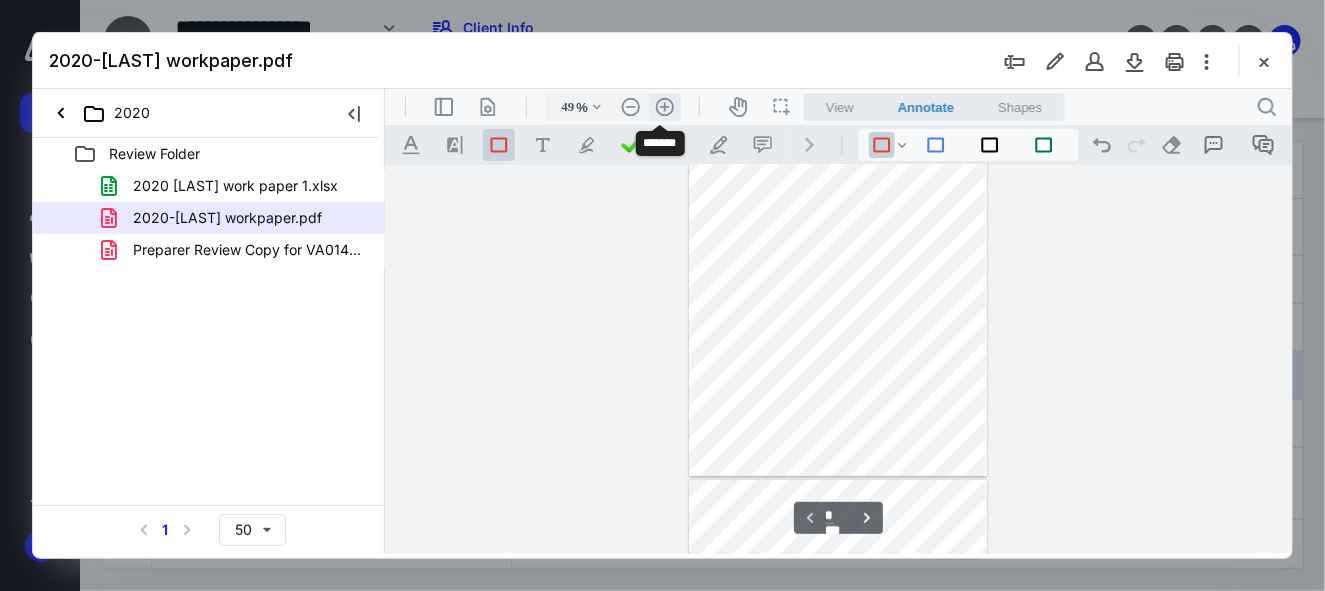 click on ".cls-1{fill:#abb0c4;} icon - header - zoom - in - line" at bounding box center (664, 106) 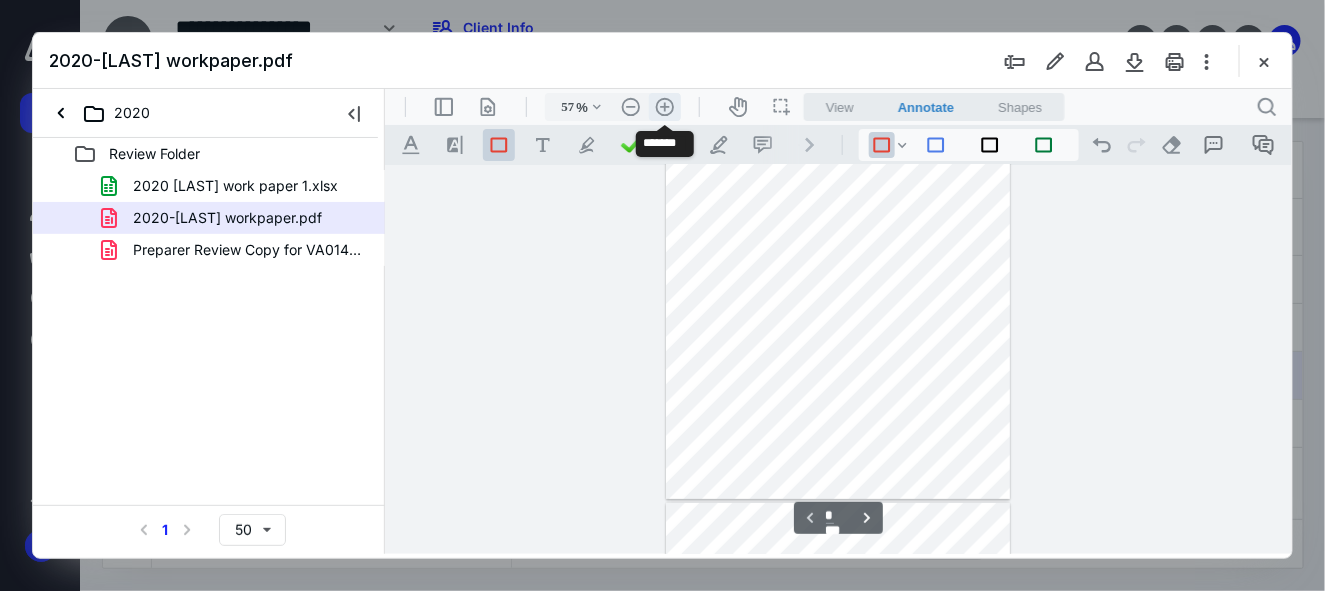 click on ".cls-1{fill:#abb0c4;} icon - header - zoom - in - line" at bounding box center [664, 106] 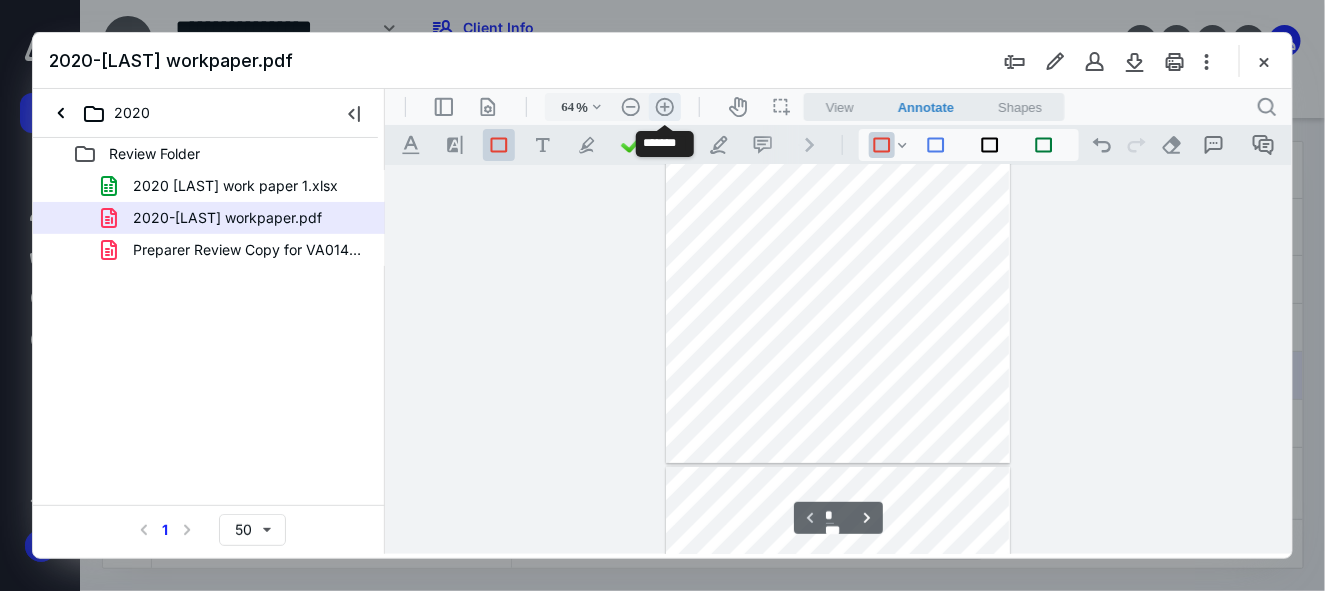 click on ".cls-1{fill:#abb0c4;} icon - header - zoom - in - line" at bounding box center [664, 106] 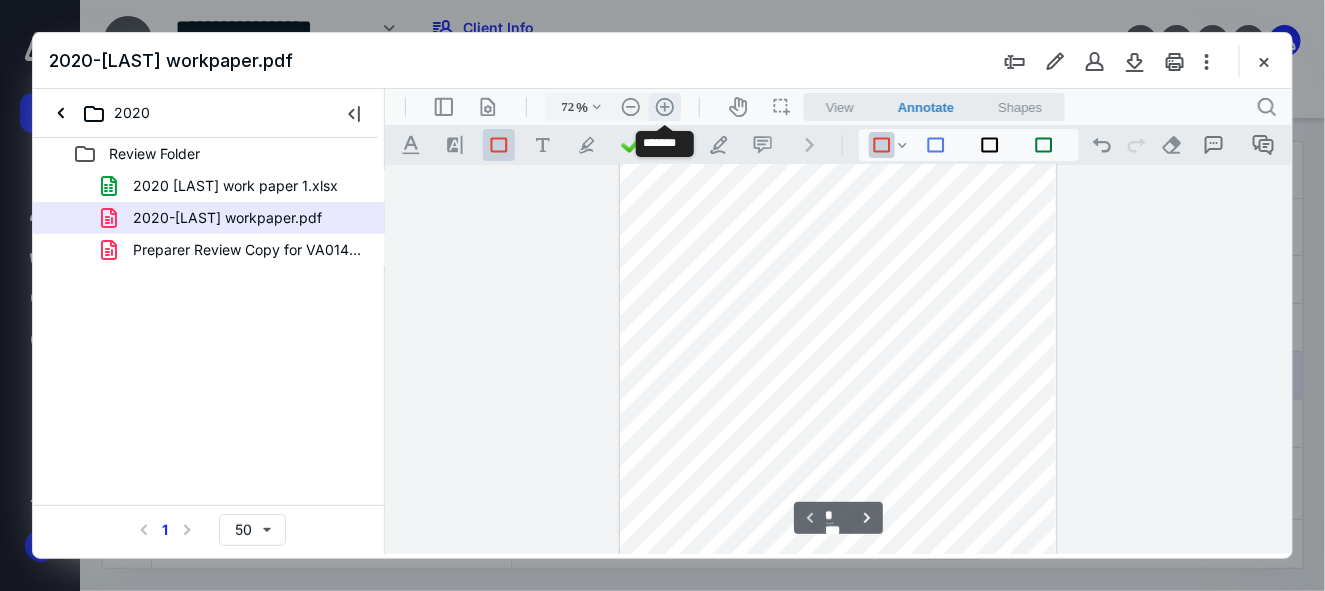 scroll, scrollTop: 185, scrollLeft: 0, axis: vertical 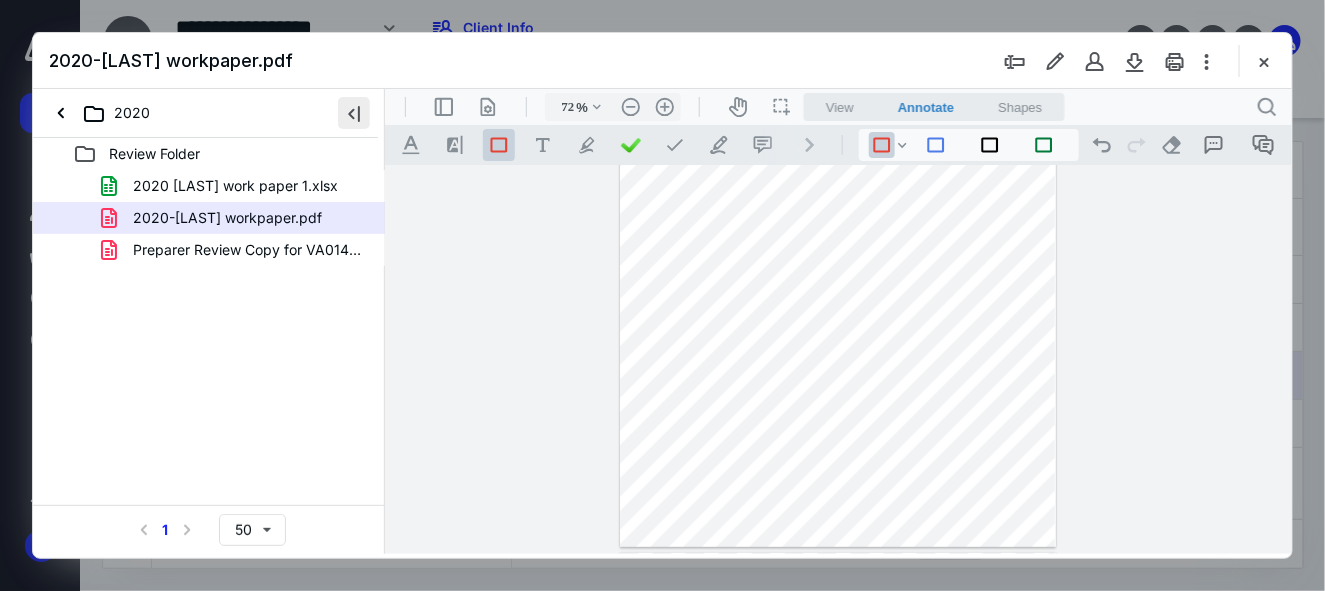 click at bounding box center (354, 113) 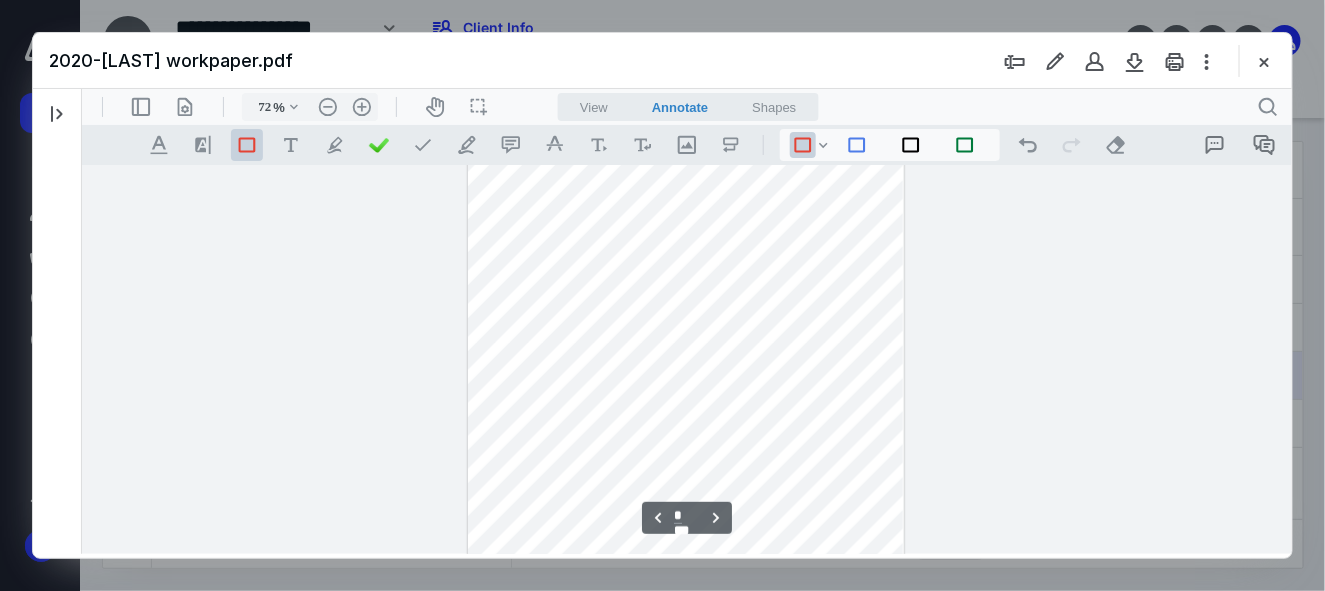 scroll, scrollTop: 685, scrollLeft: 0, axis: vertical 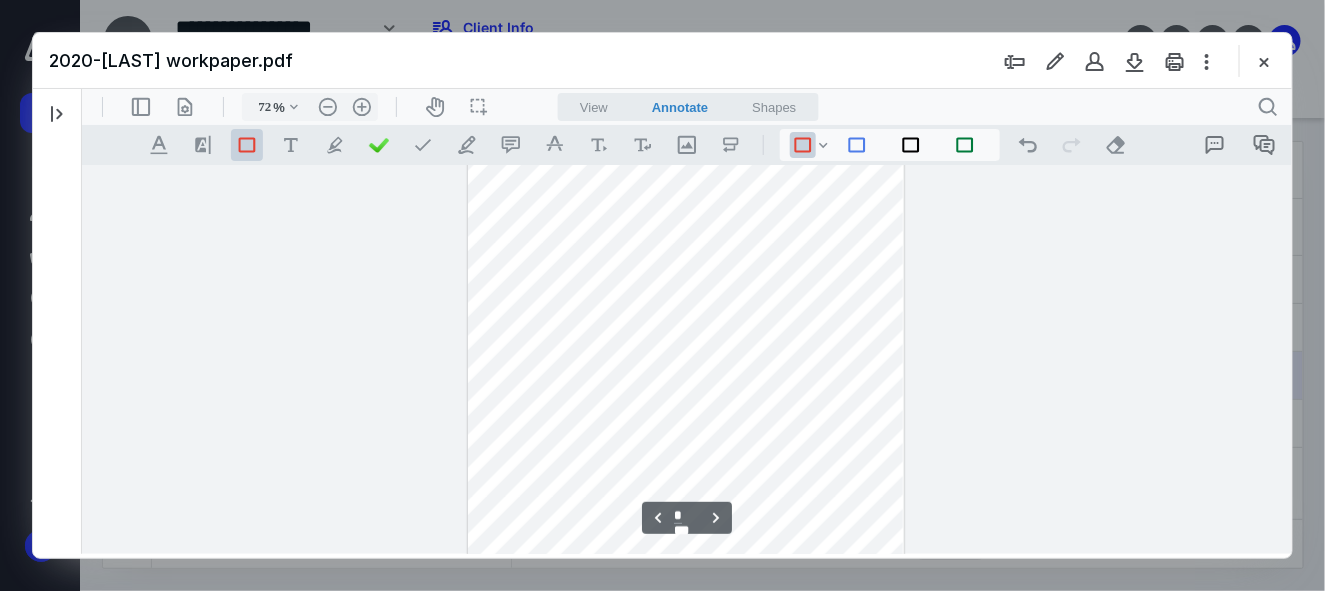 type on "*" 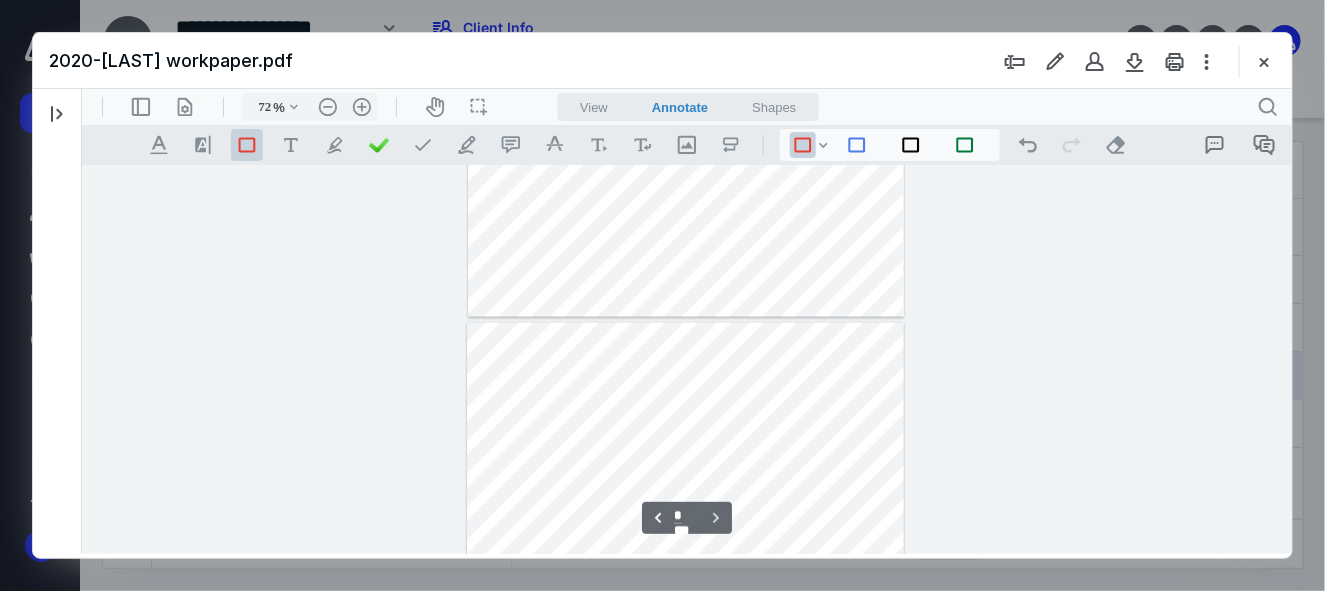 scroll, scrollTop: 1031, scrollLeft: 0, axis: vertical 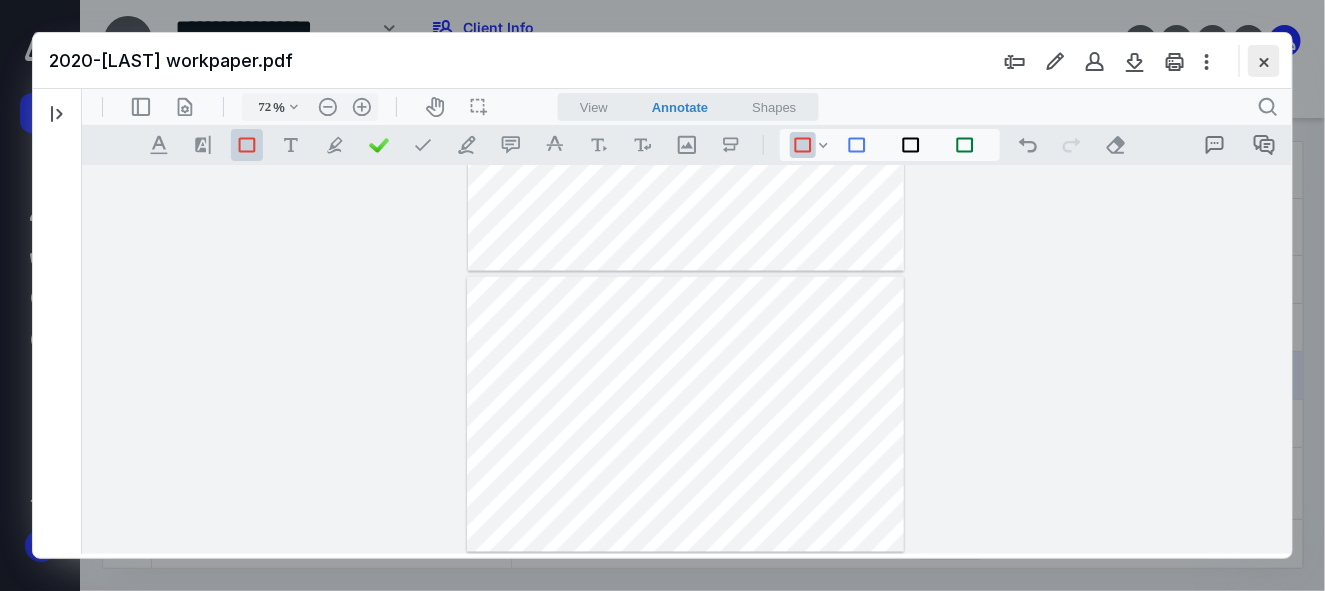 click at bounding box center (1264, 61) 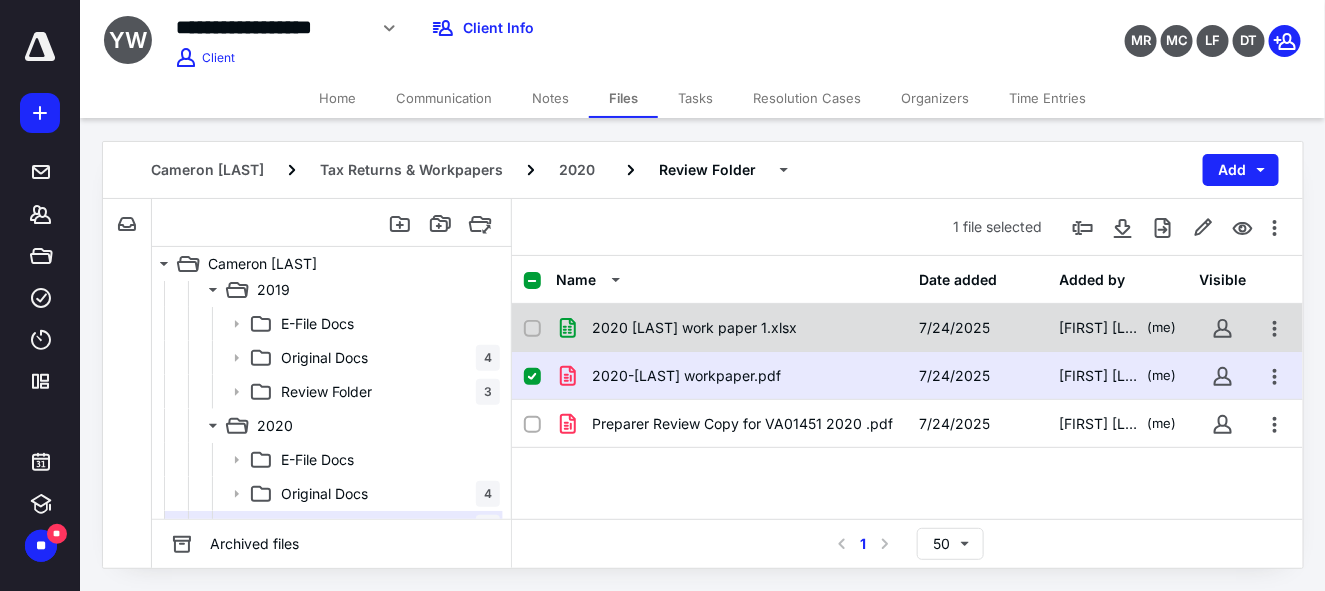 click on "2020 [LAST] work paper 1.xlsx" at bounding box center [694, 328] 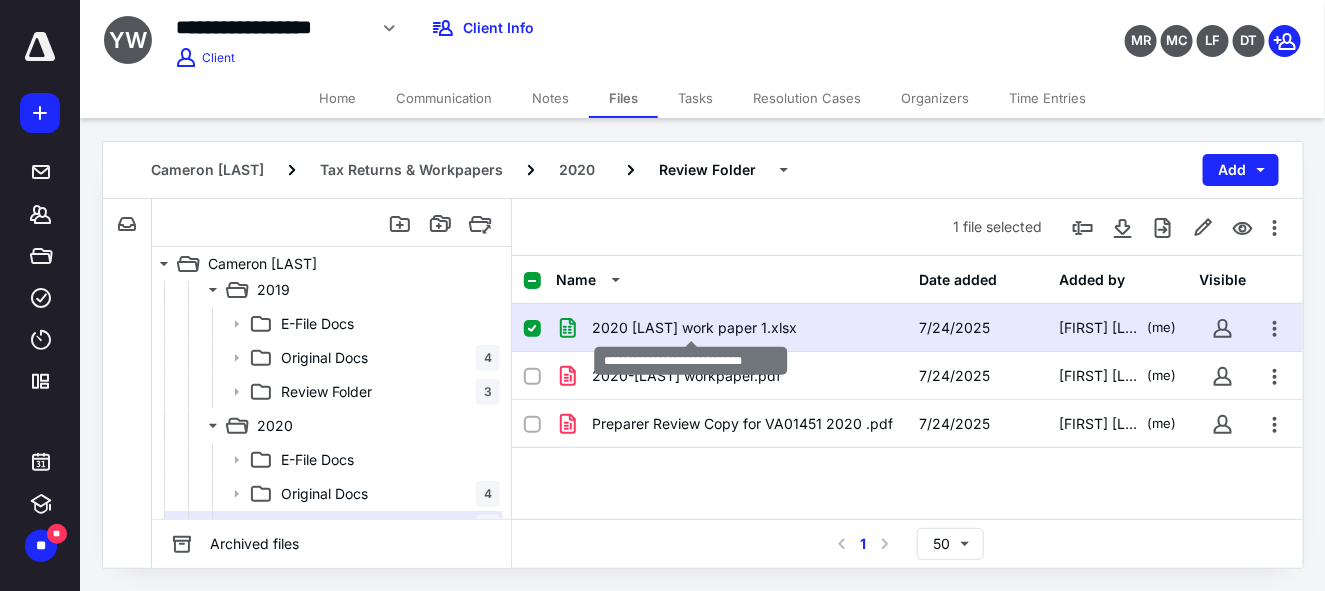 click on "2020 [LAST] work paper 1.xlsx" at bounding box center (694, 328) 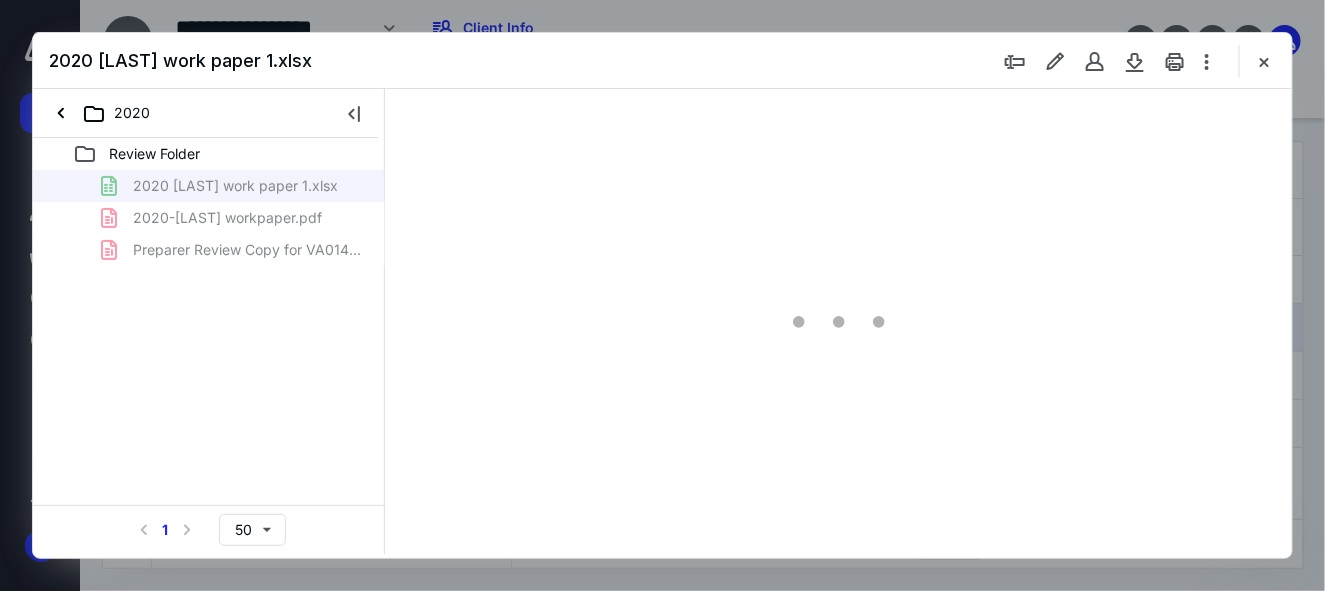 scroll, scrollTop: 0, scrollLeft: 0, axis: both 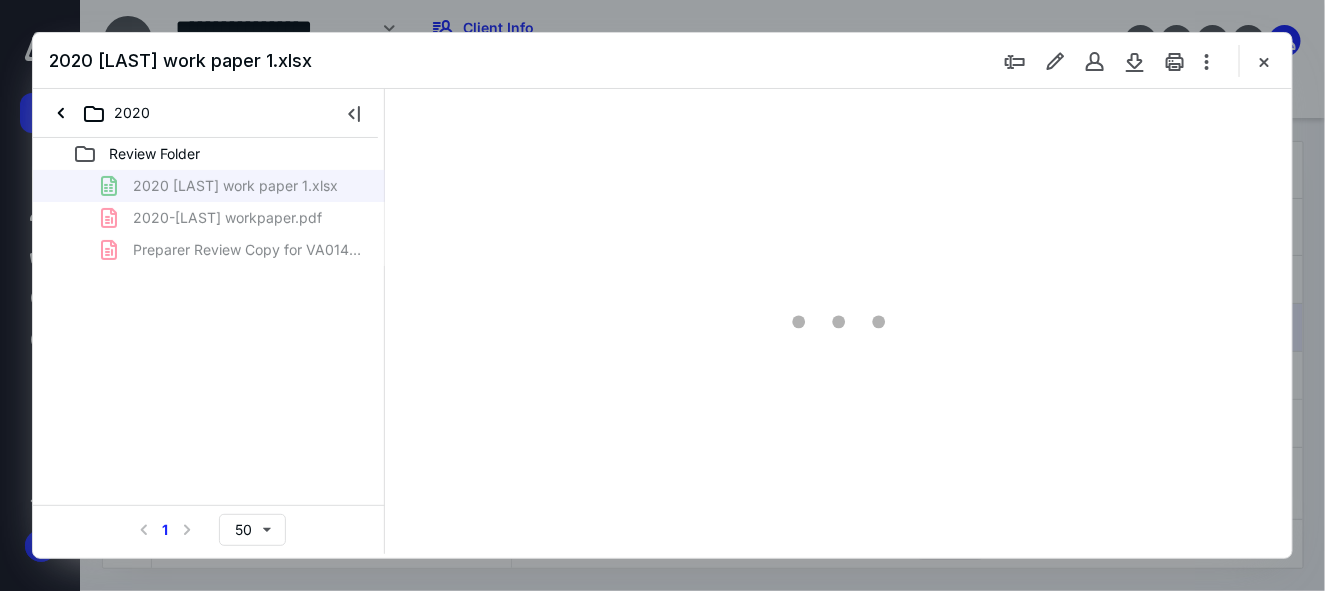 type on "103" 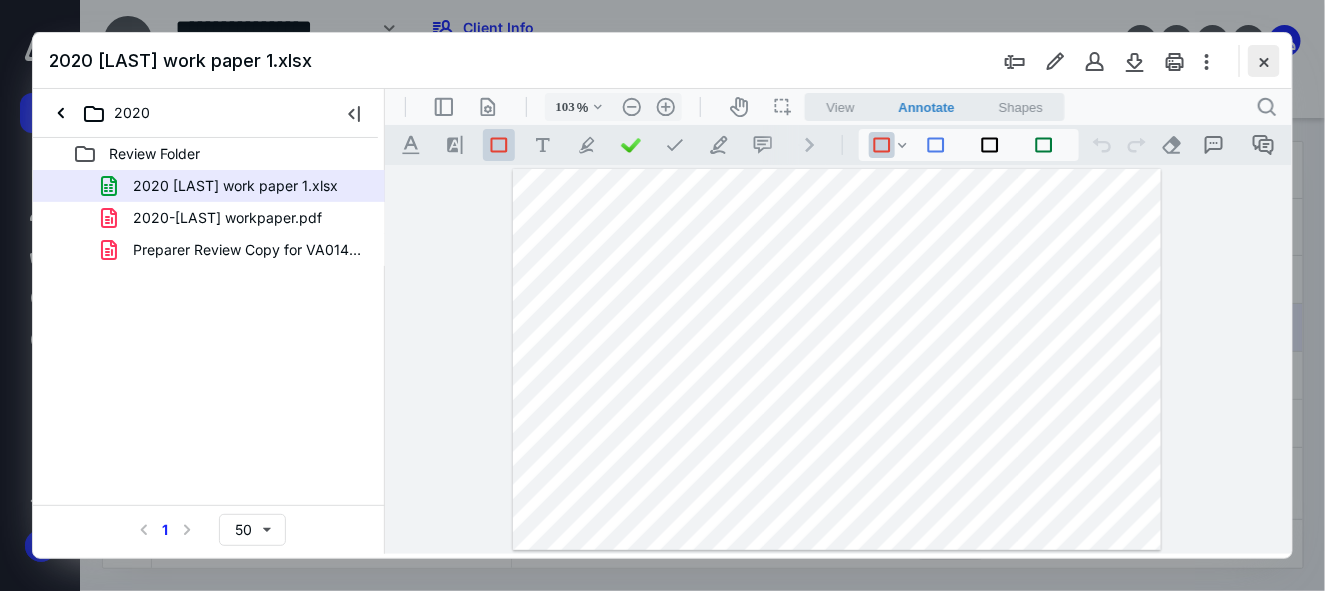 click at bounding box center (1264, 61) 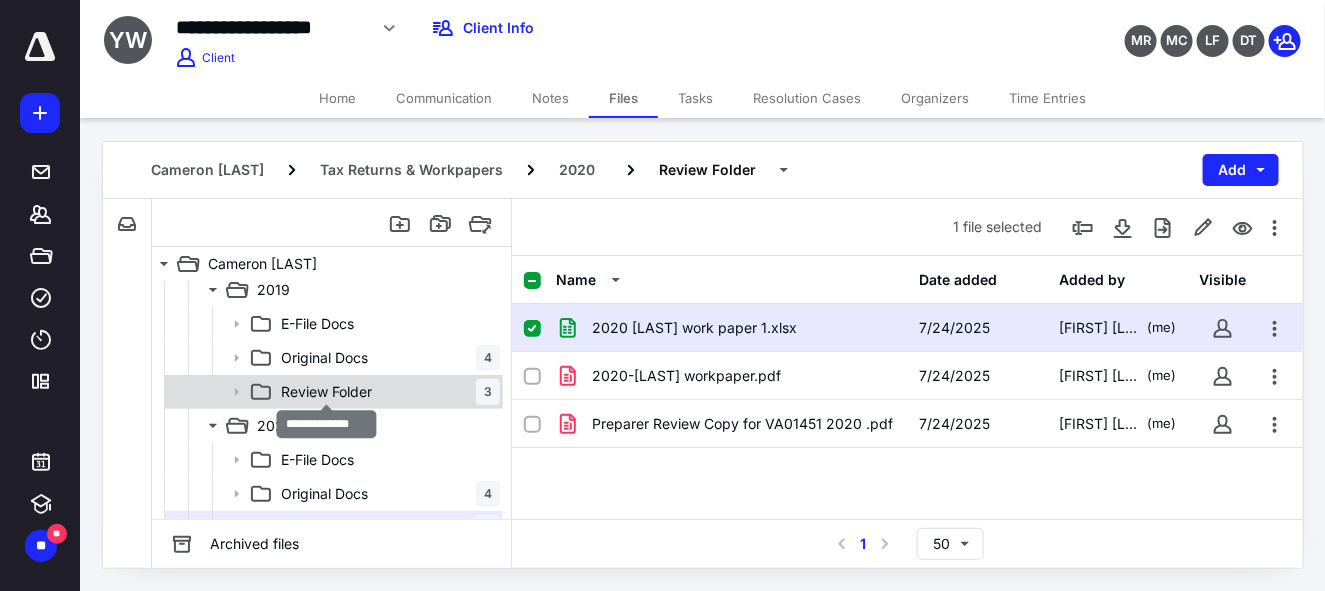 click on "Review Folder" at bounding box center (326, 392) 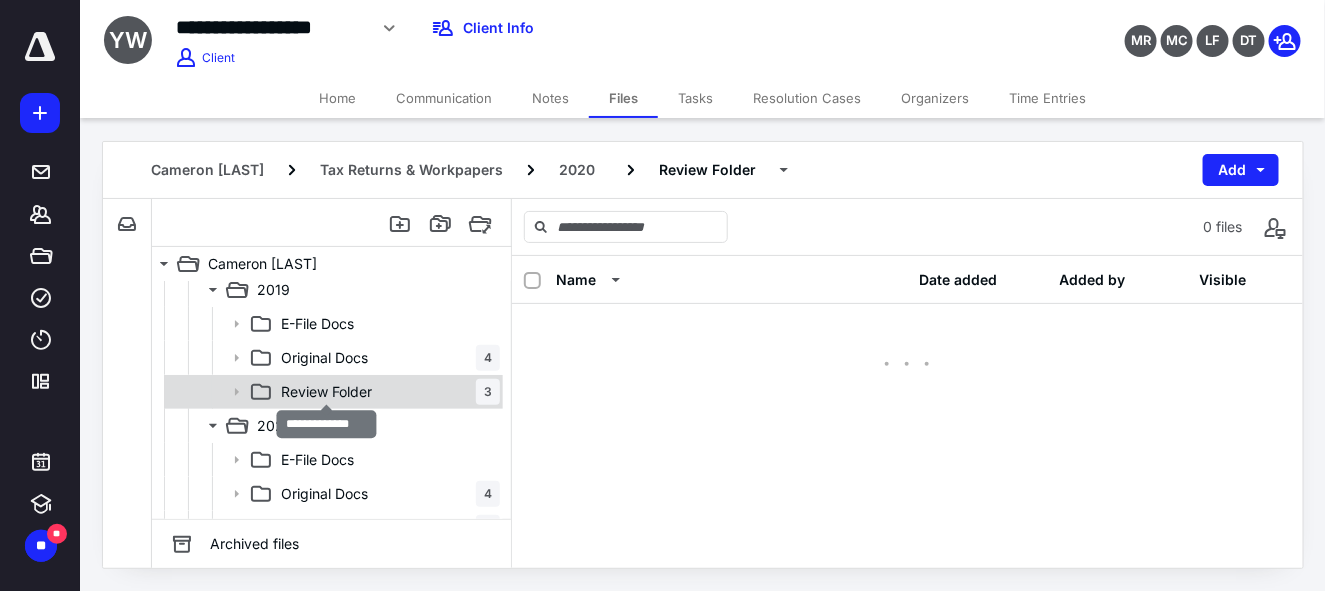 click on "Review Folder" at bounding box center (326, 392) 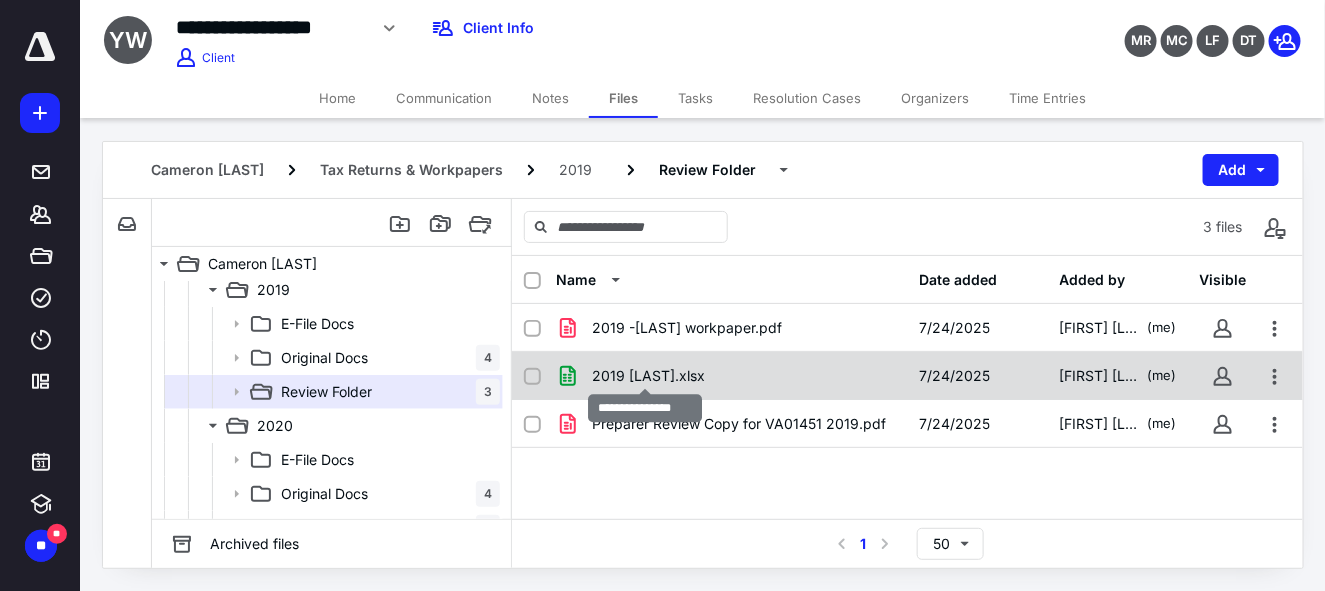 click on "2019 [LAST].xlsx" at bounding box center (648, 376) 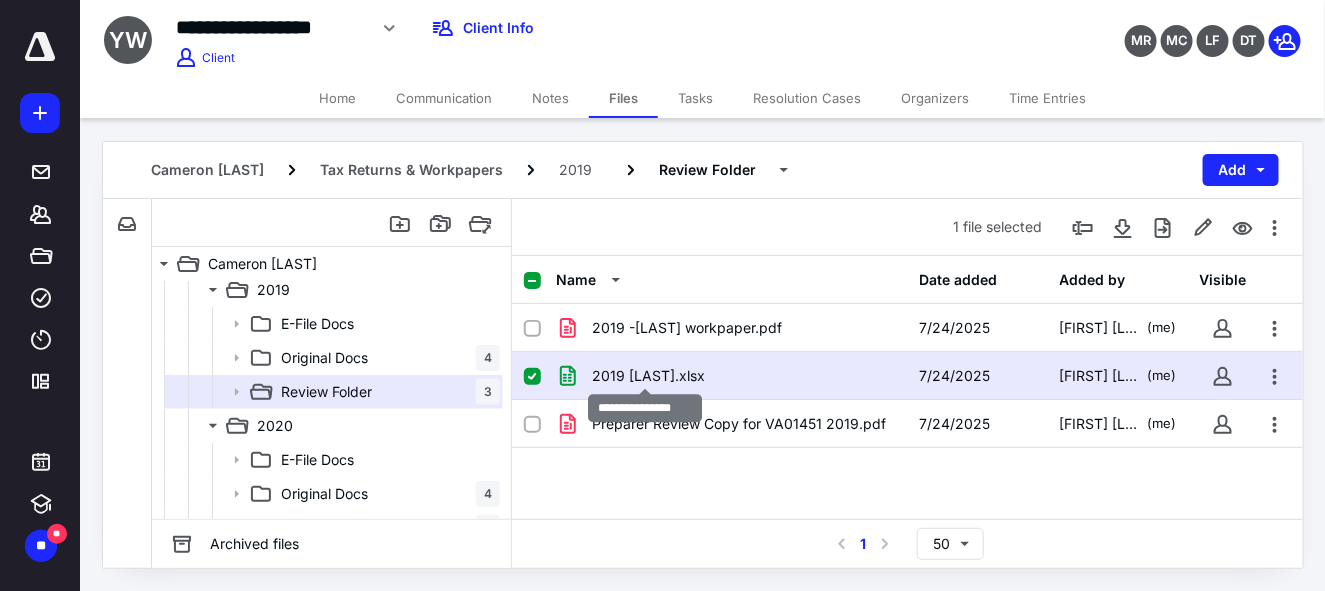 click on "2019 [LAST].xlsx" at bounding box center (648, 376) 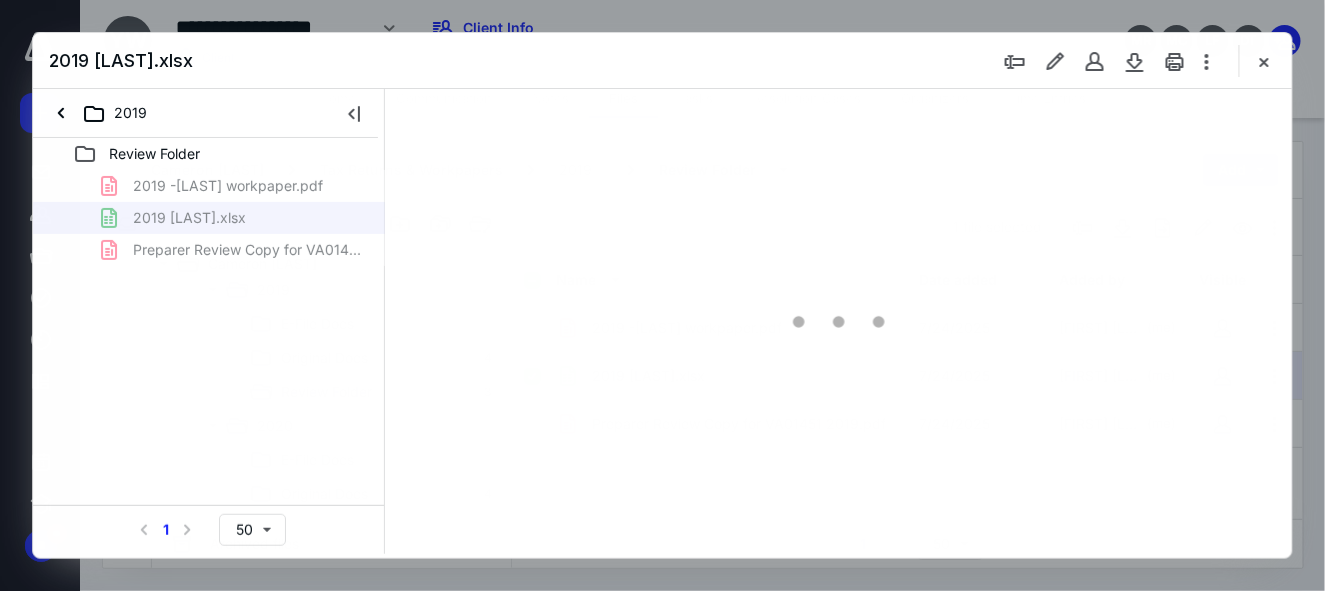 scroll, scrollTop: 0, scrollLeft: 0, axis: both 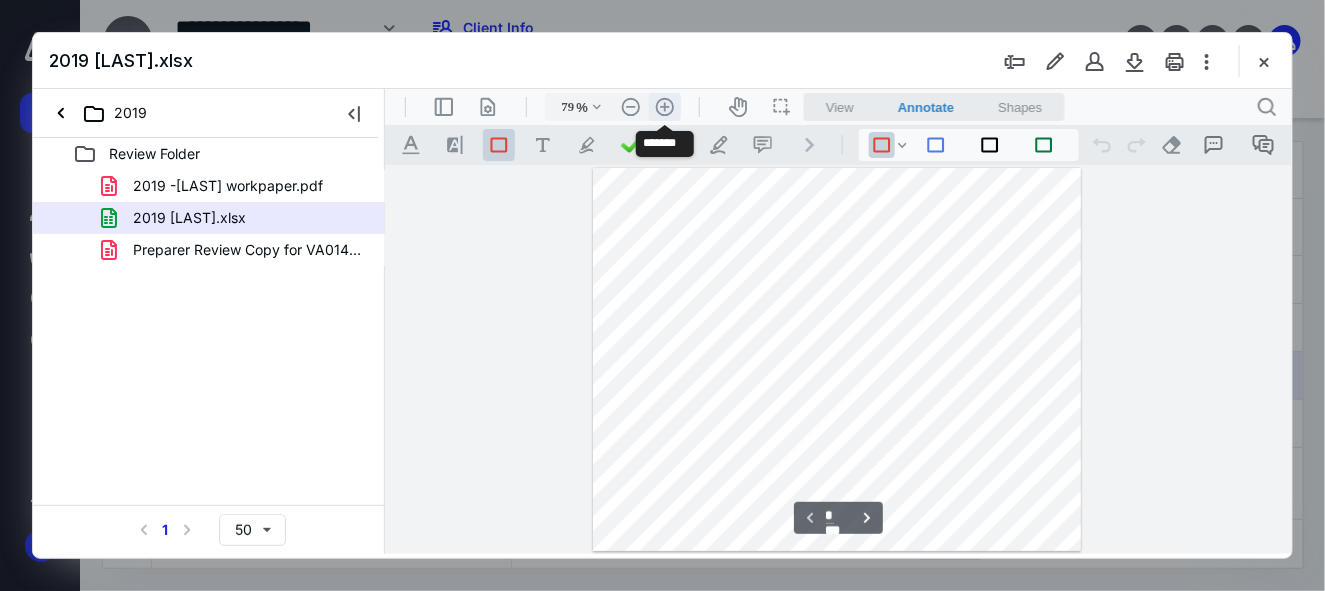 click on ".cls-1{fill:#abb0c4;} icon - header - zoom - in - line" at bounding box center [664, 106] 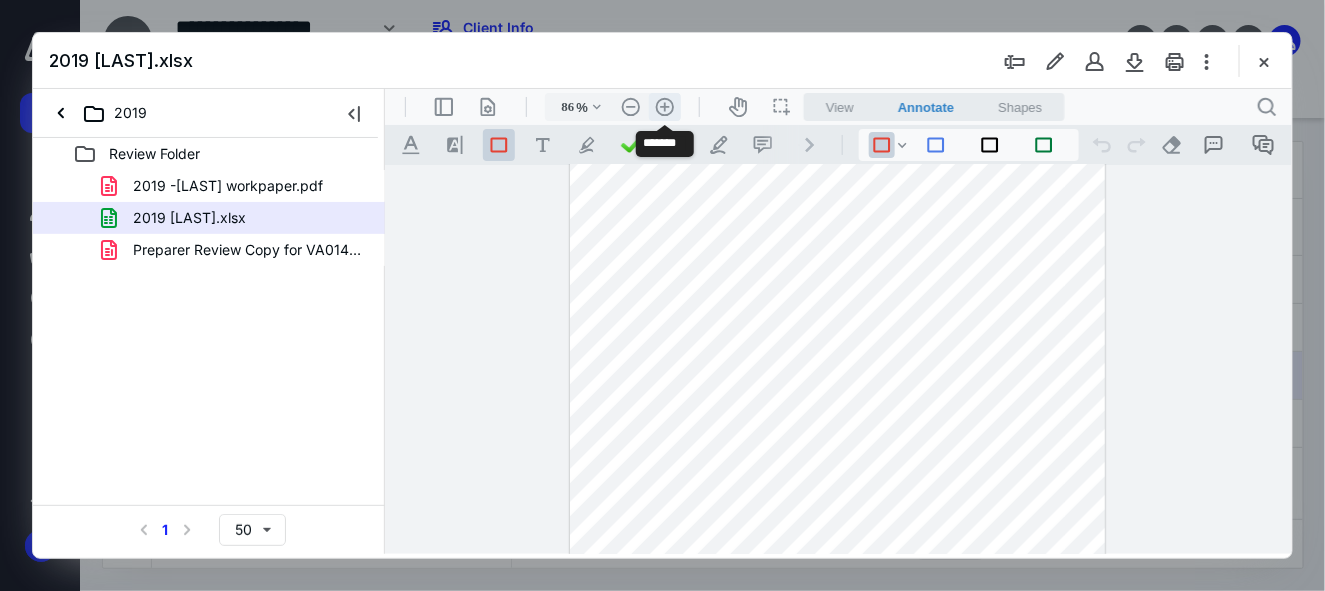 click on ".cls-1{fill:#abb0c4;} icon - header - zoom - in - line" at bounding box center [664, 106] 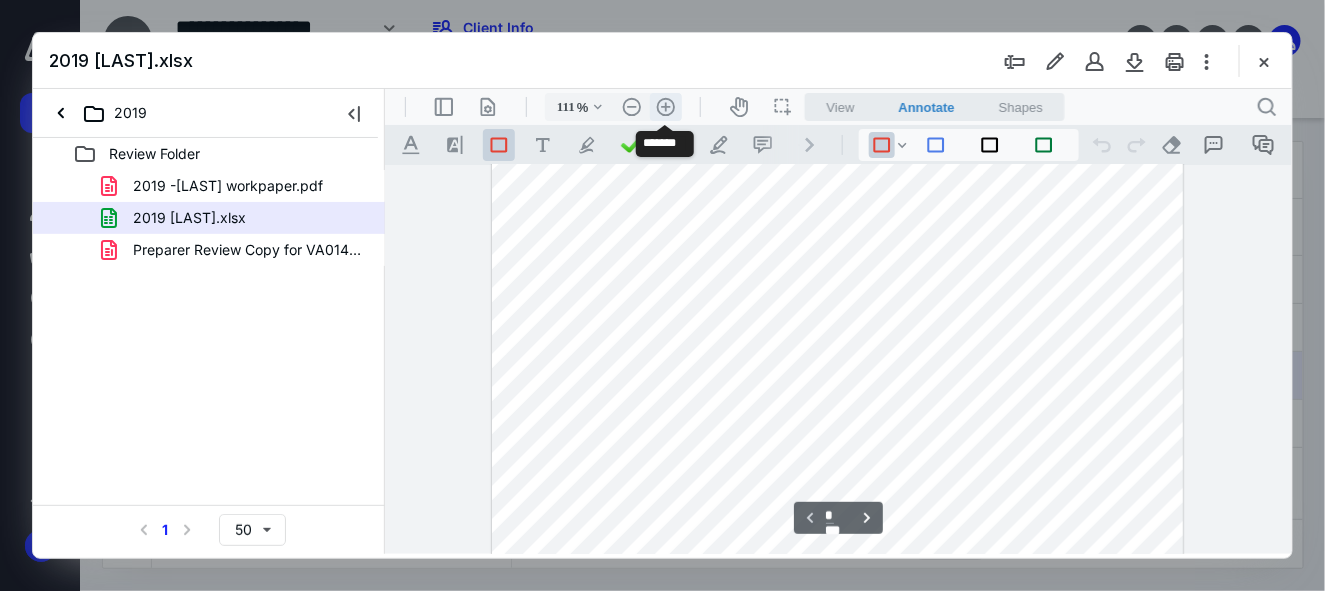 click on ".cls-1{fill:#abb0c4;} icon - header - zoom - in - line" at bounding box center [665, 106] 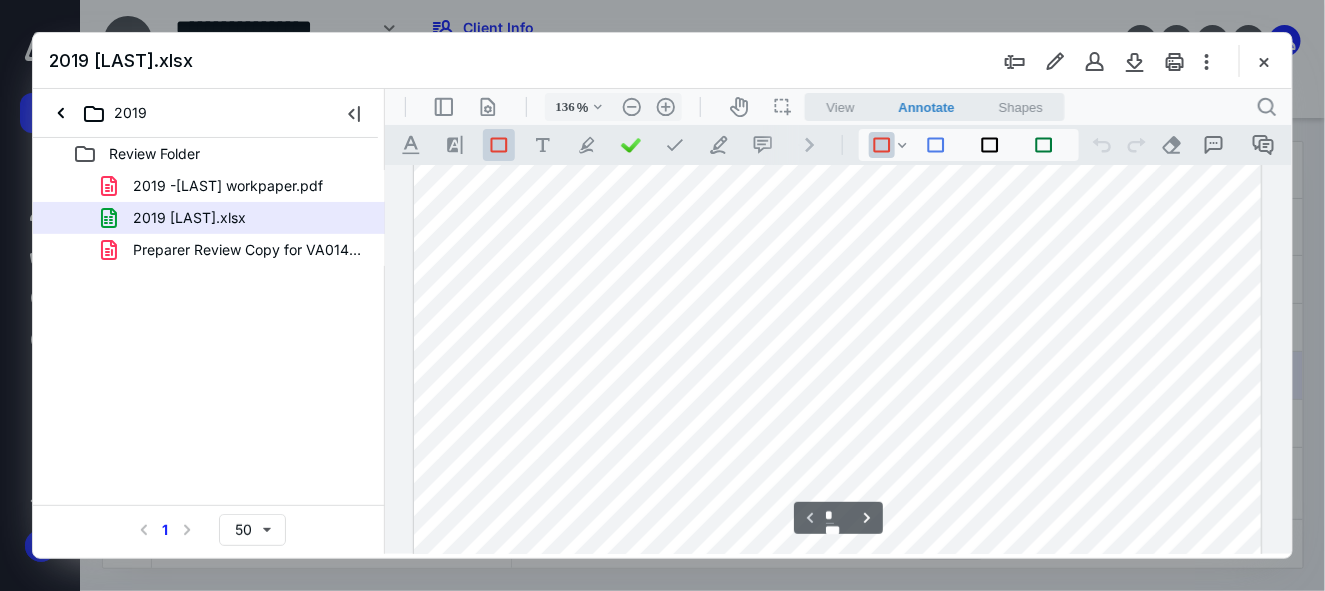 scroll, scrollTop: 315, scrollLeft: 0, axis: vertical 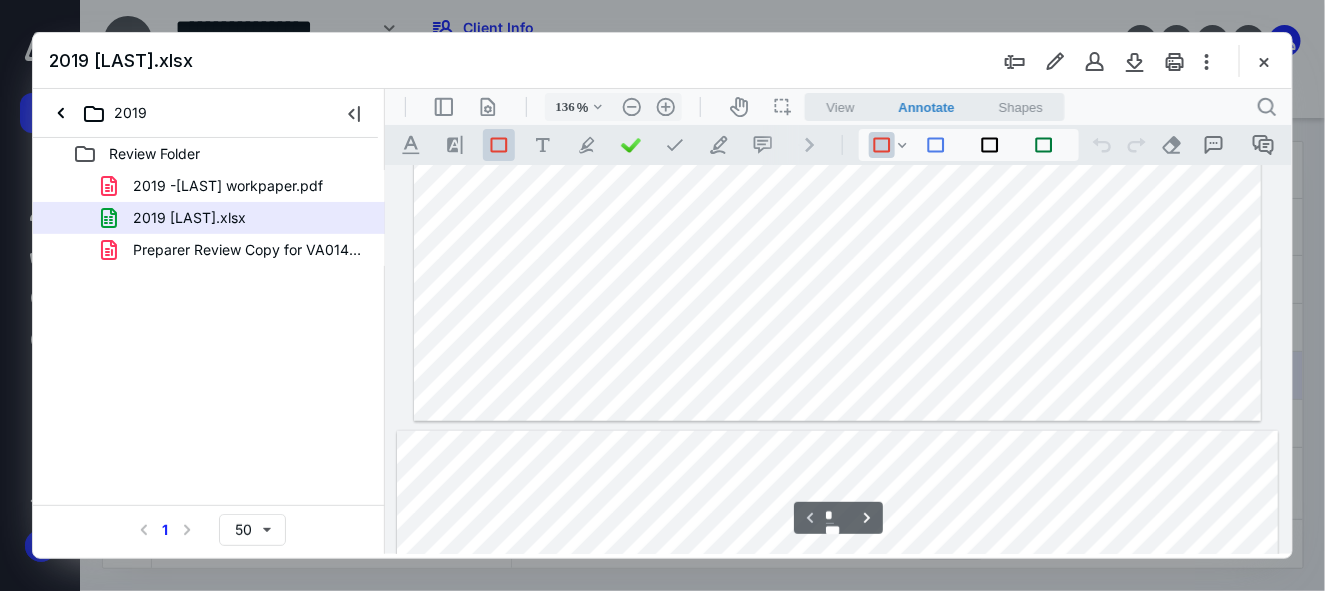 type on "*" 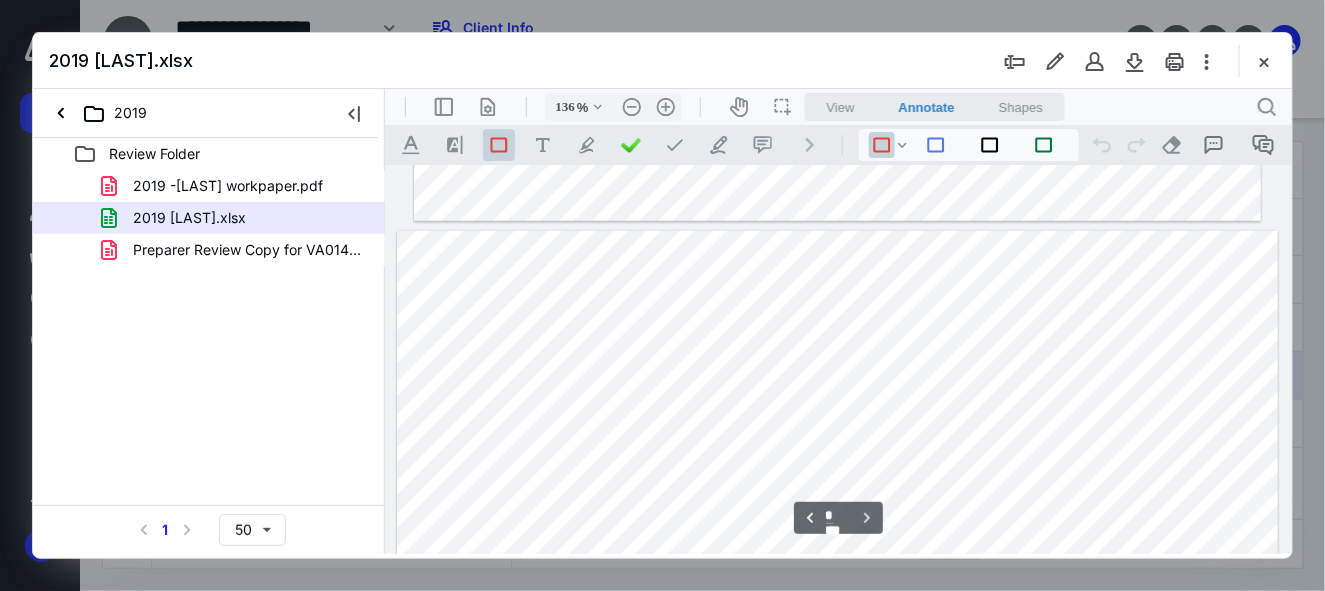 scroll, scrollTop: 715, scrollLeft: 0, axis: vertical 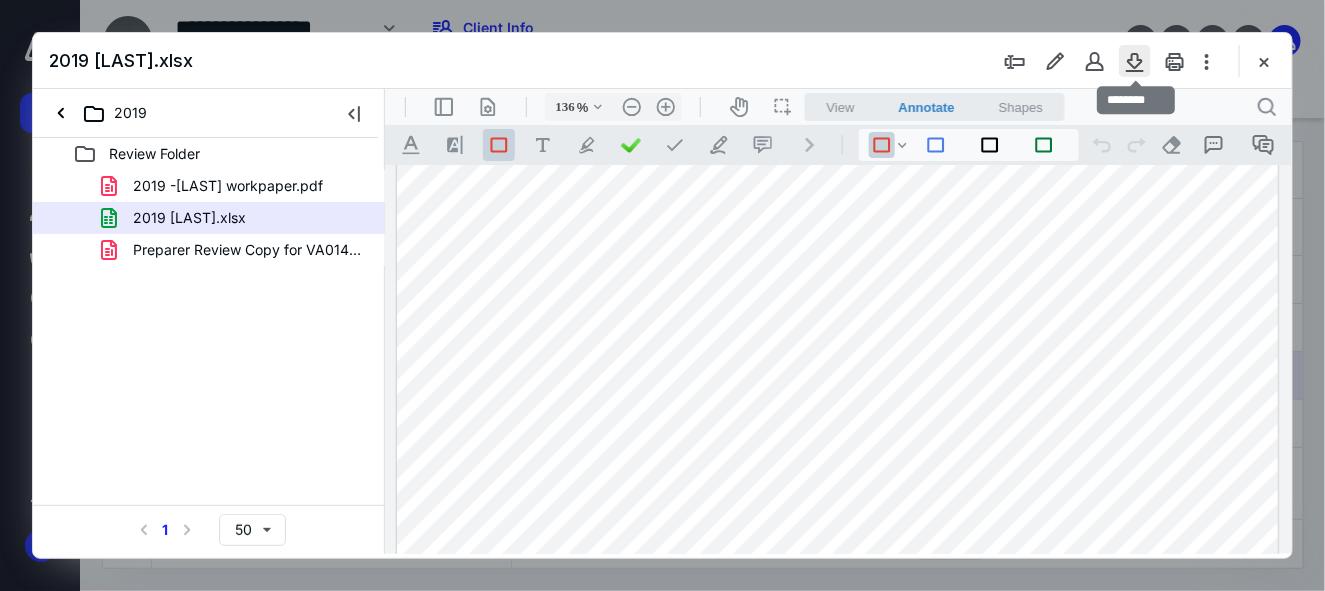 click at bounding box center [1135, 61] 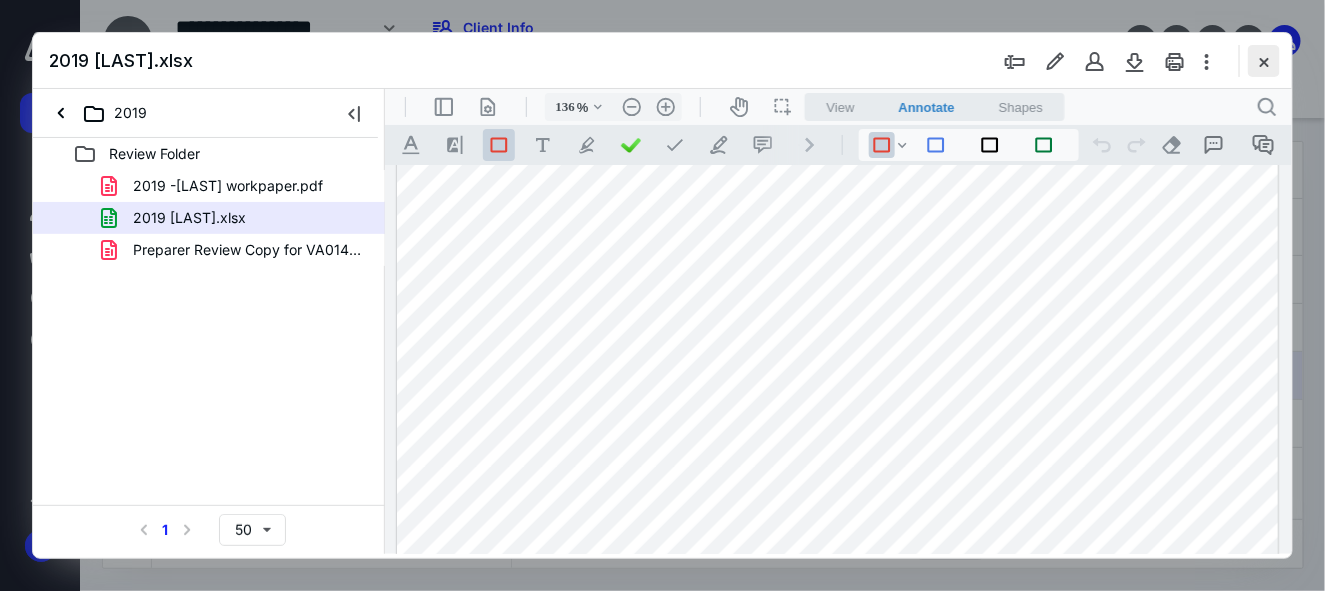 click at bounding box center (1264, 61) 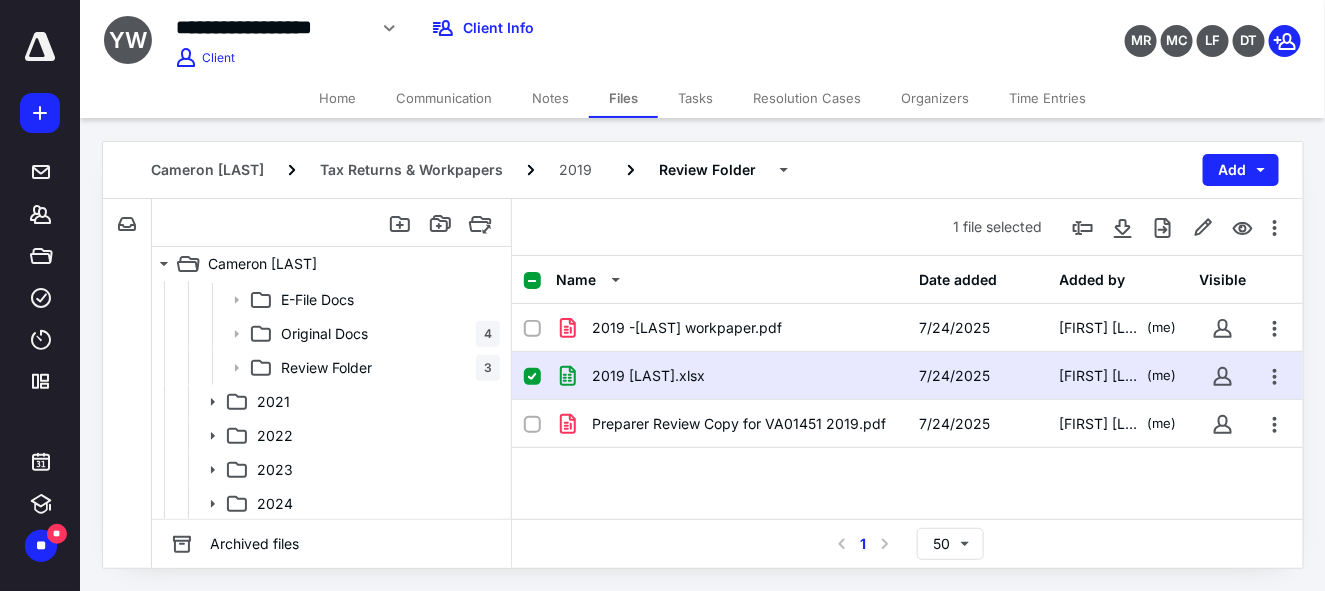 scroll, scrollTop: 542, scrollLeft: 0, axis: vertical 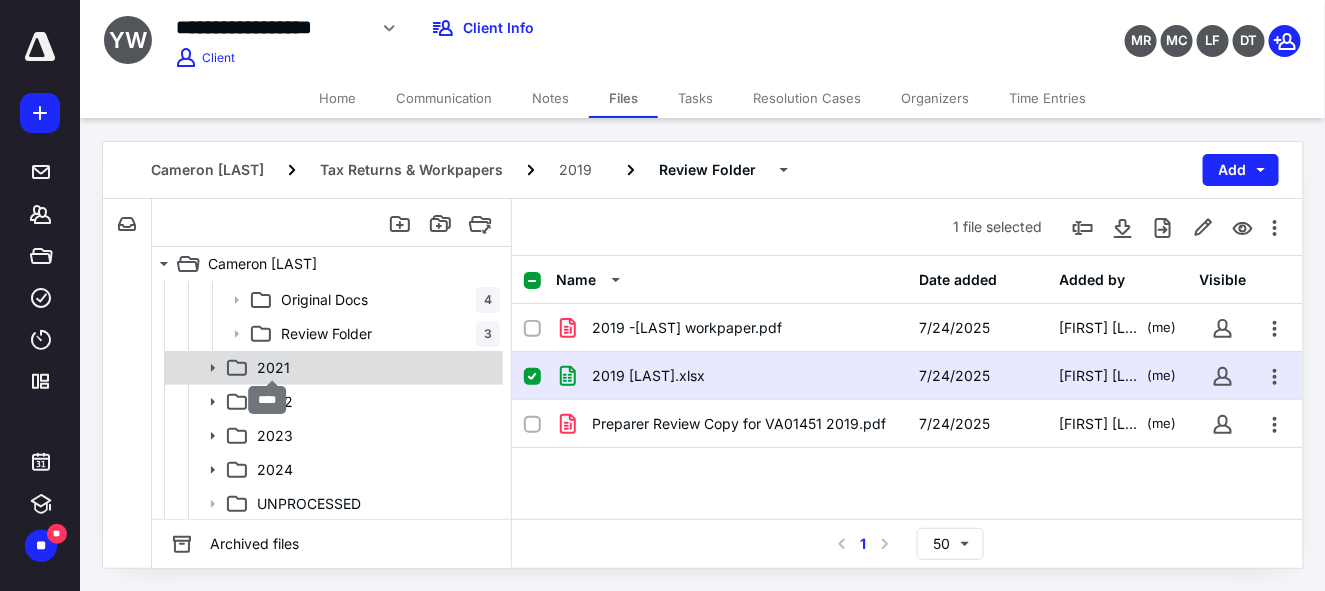 click on "2021" at bounding box center (273, 368) 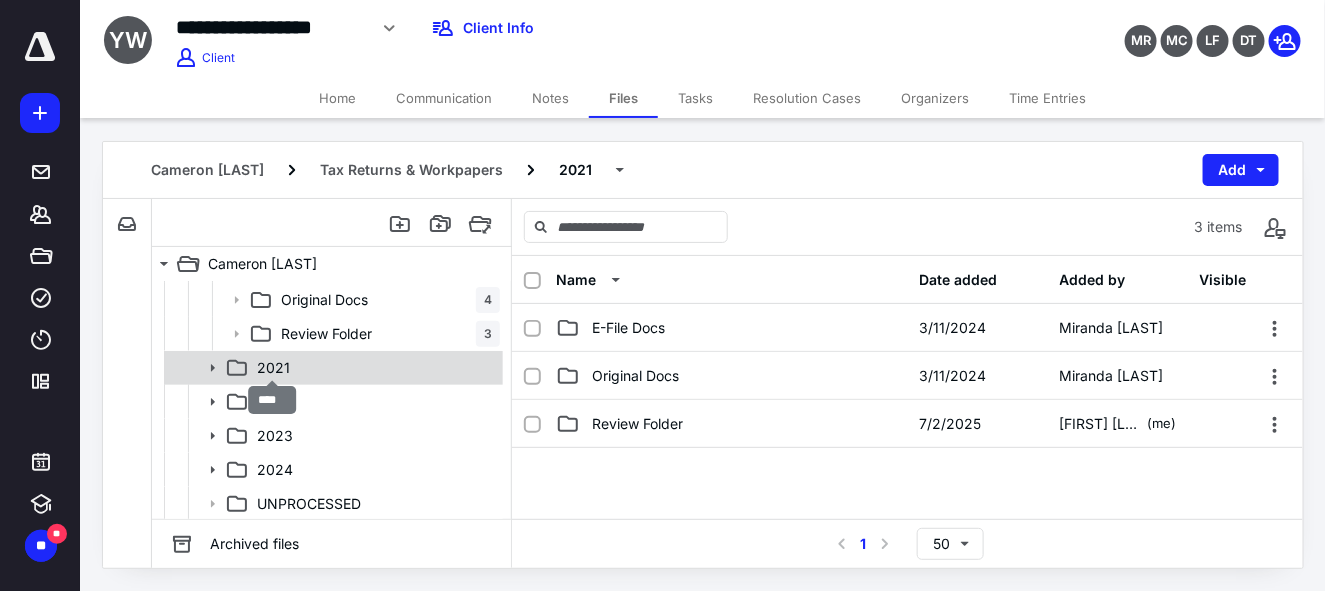 click on "2021" at bounding box center (273, 368) 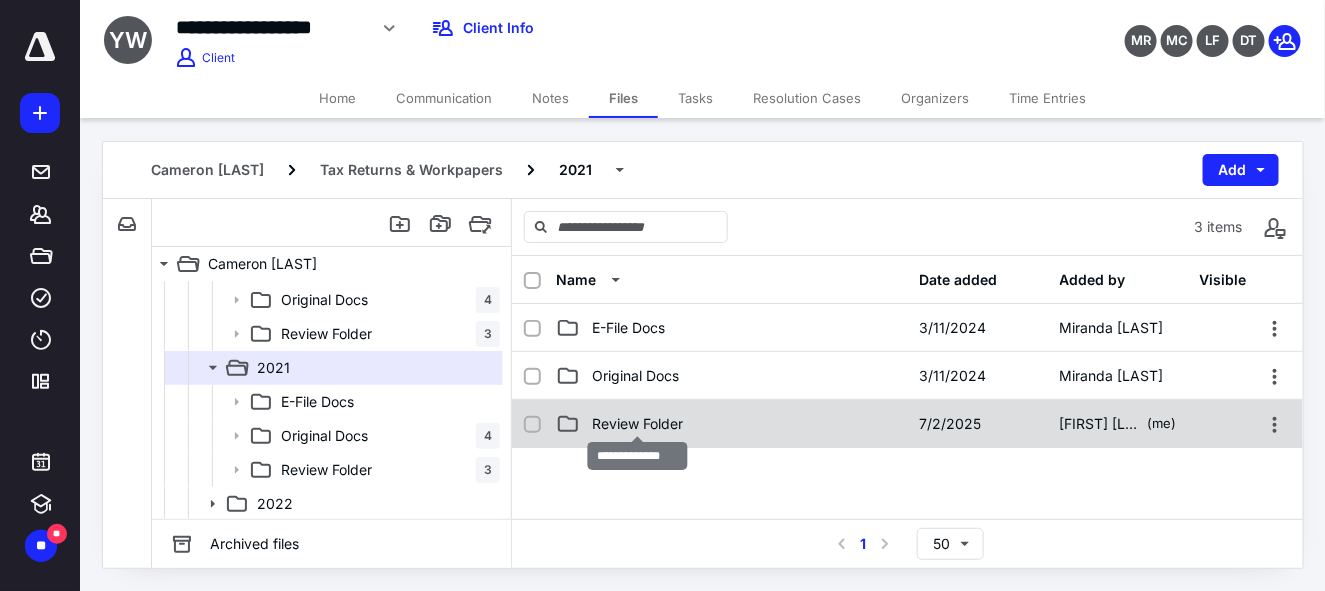 click on "Review Folder" at bounding box center (637, 424) 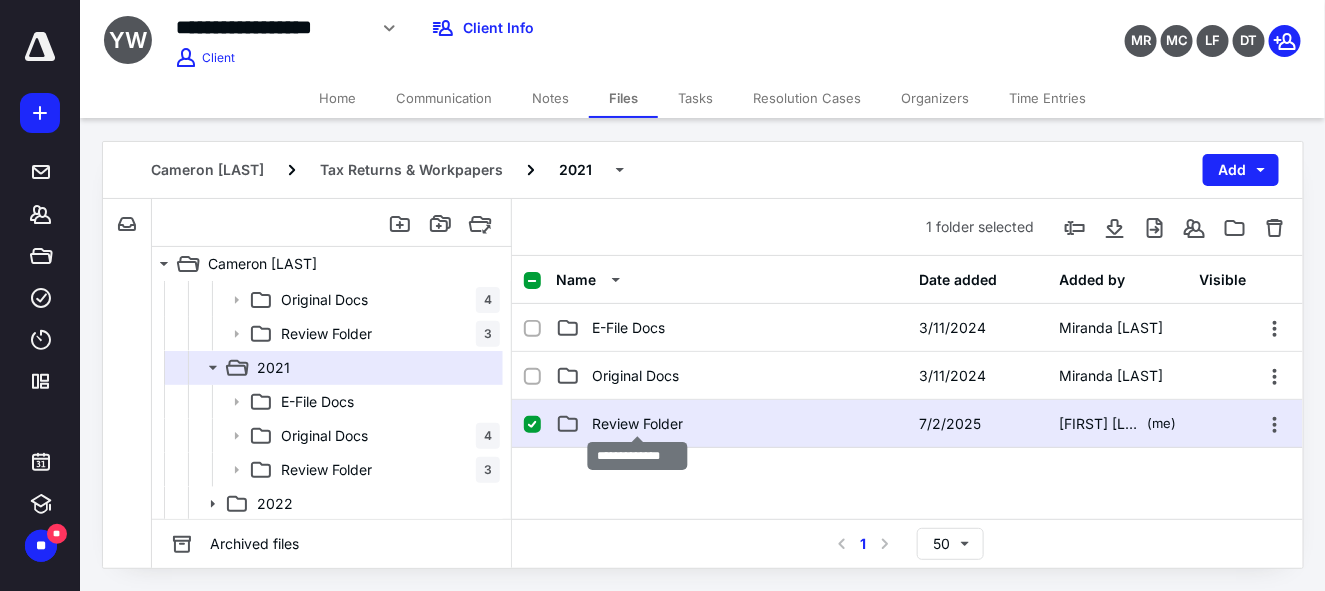 click on "Review Folder" at bounding box center [637, 424] 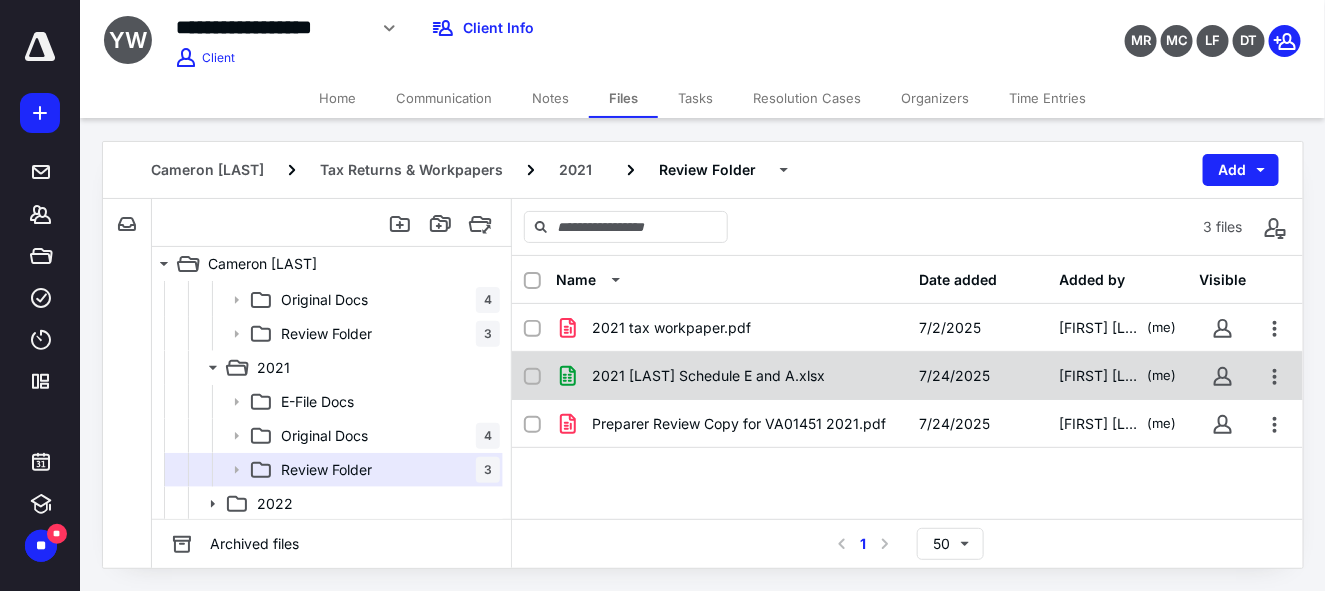 click on "2021 [LAST] Schedule E and A.xlsx" at bounding box center [708, 376] 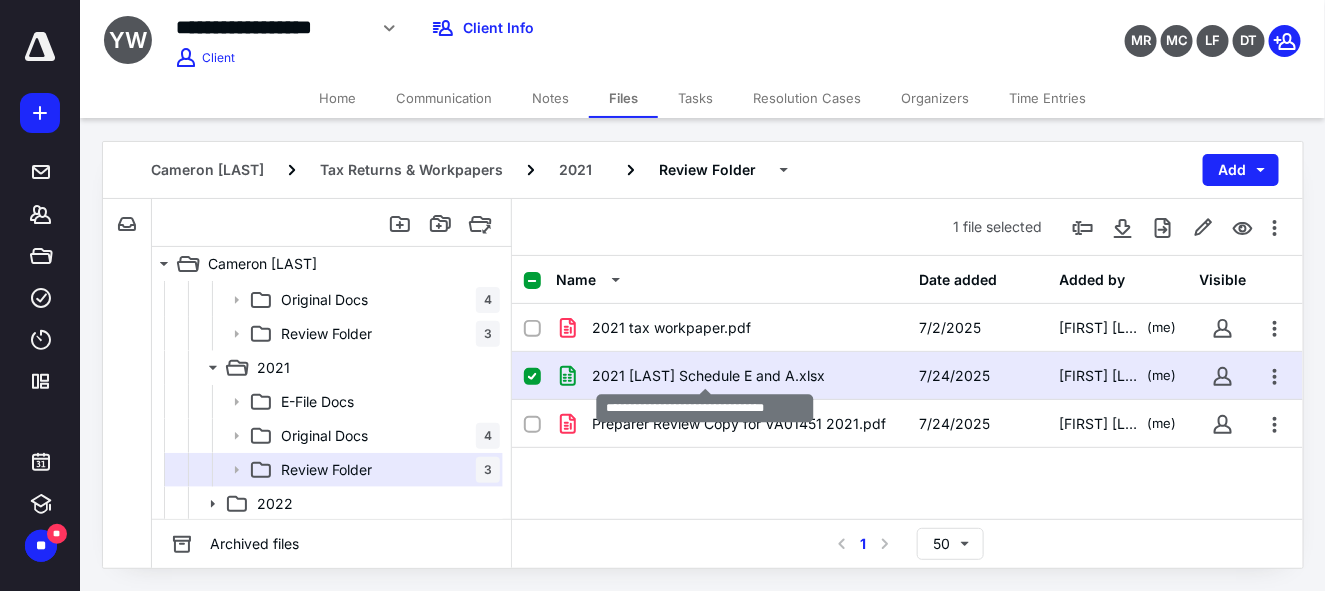 click on "2021 [LAST] Schedule E and A.xlsx" at bounding box center [708, 376] 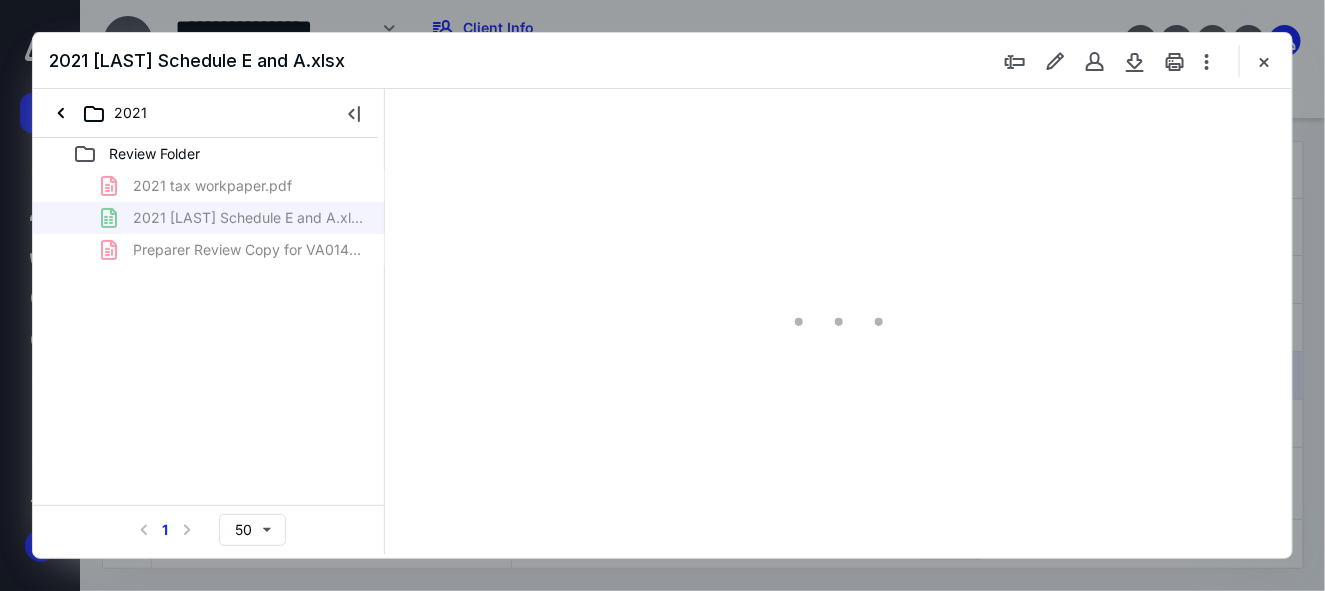 scroll, scrollTop: 0, scrollLeft: 0, axis: both 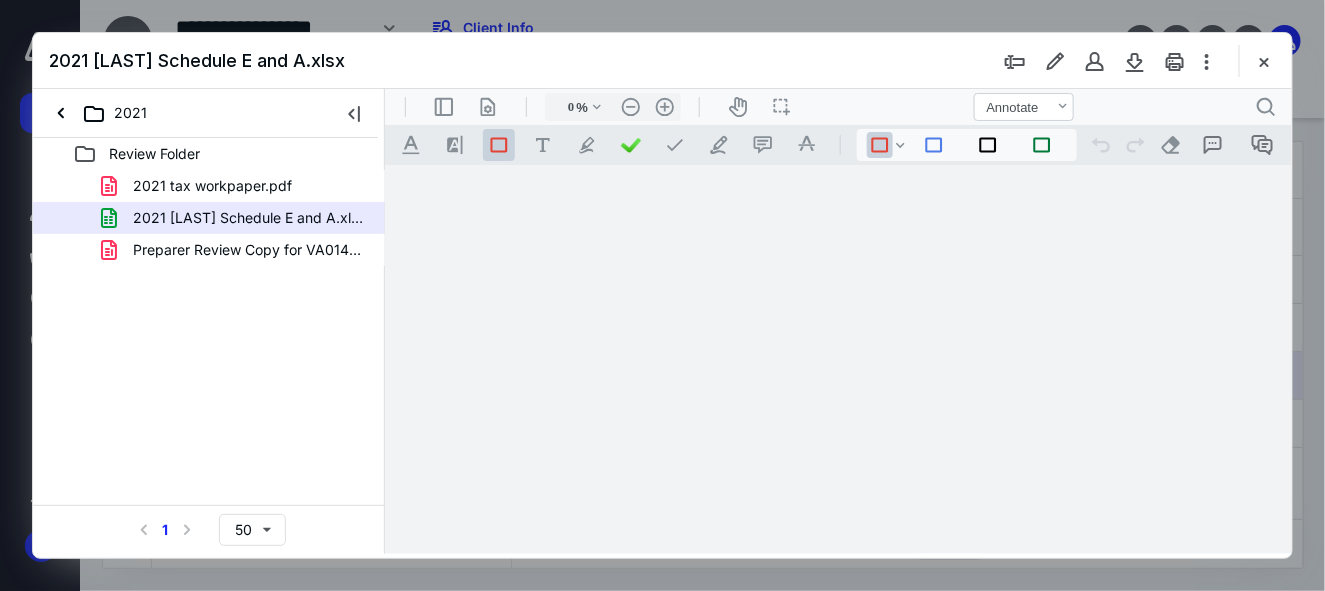 type on "76" 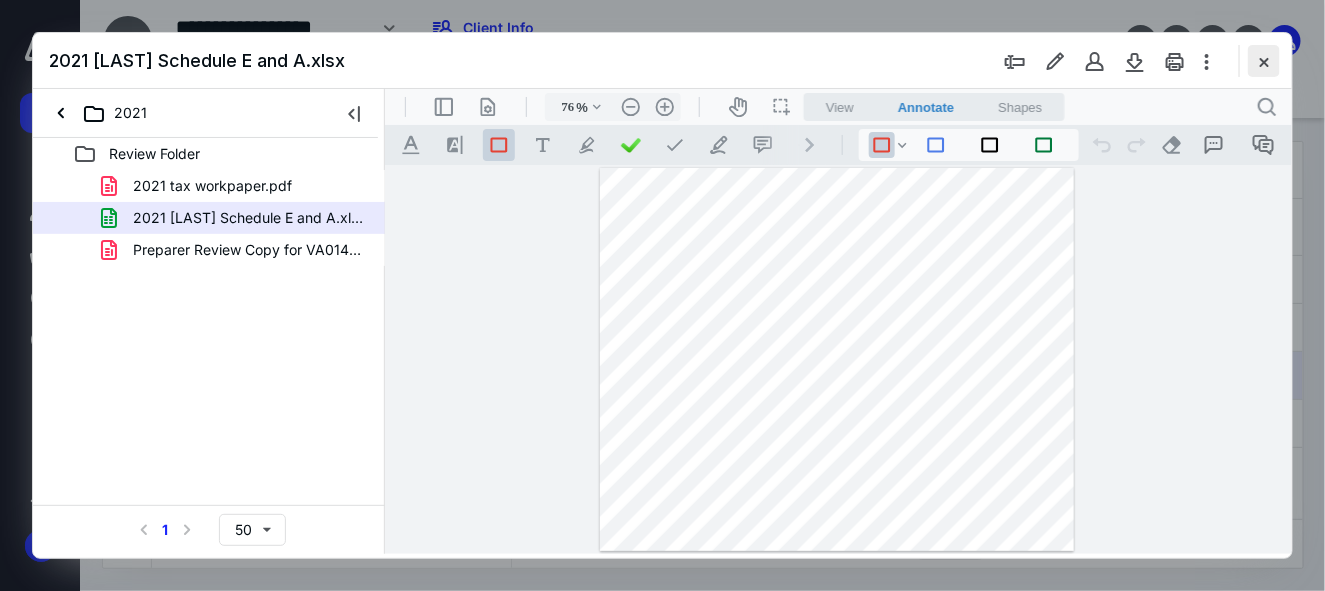 click at bounding box center [1264, 61] 